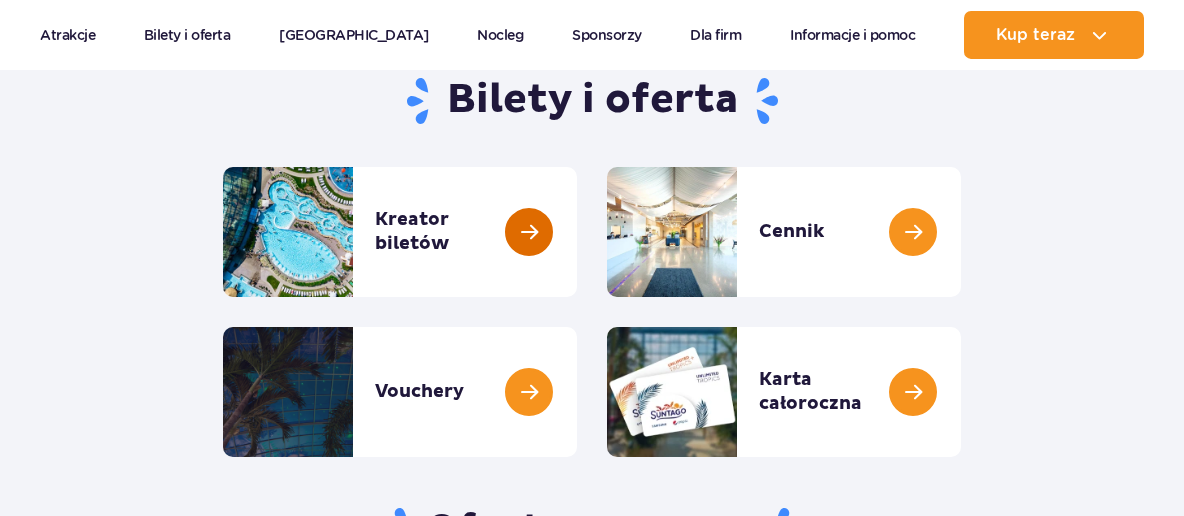 scroll, scrollTop: 214, scrollLeft: 0, axis: vertical 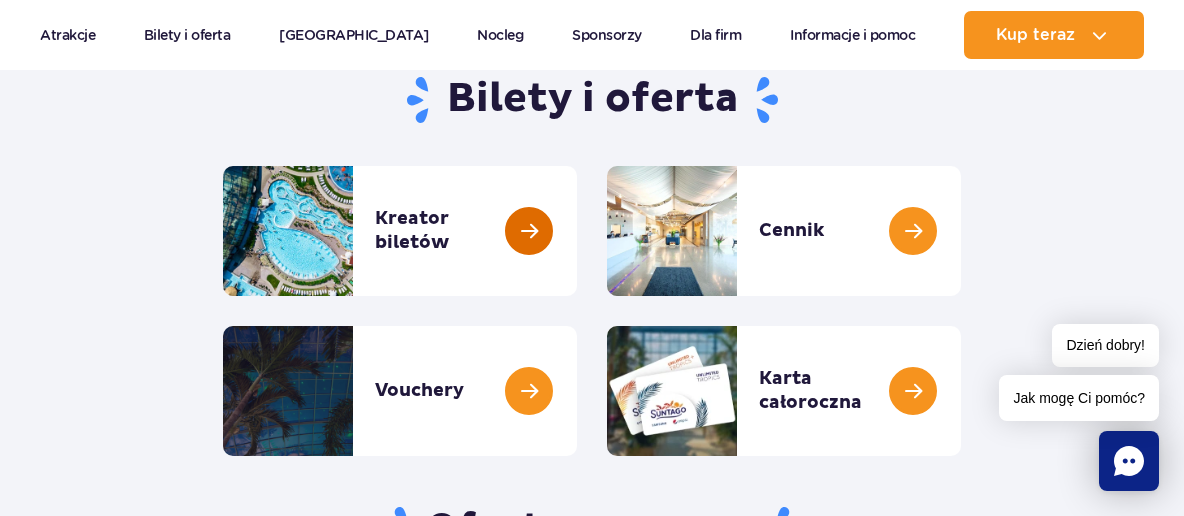 click at bounding box center [577, 231] 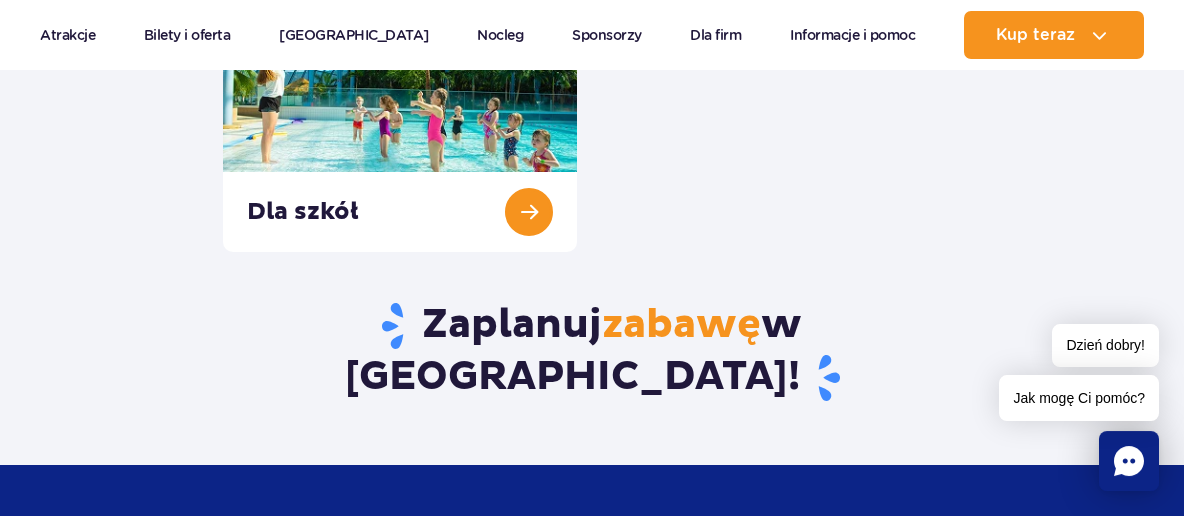 scroll, scrollTop: 1073, scrollLeft: 0, axis: vertical 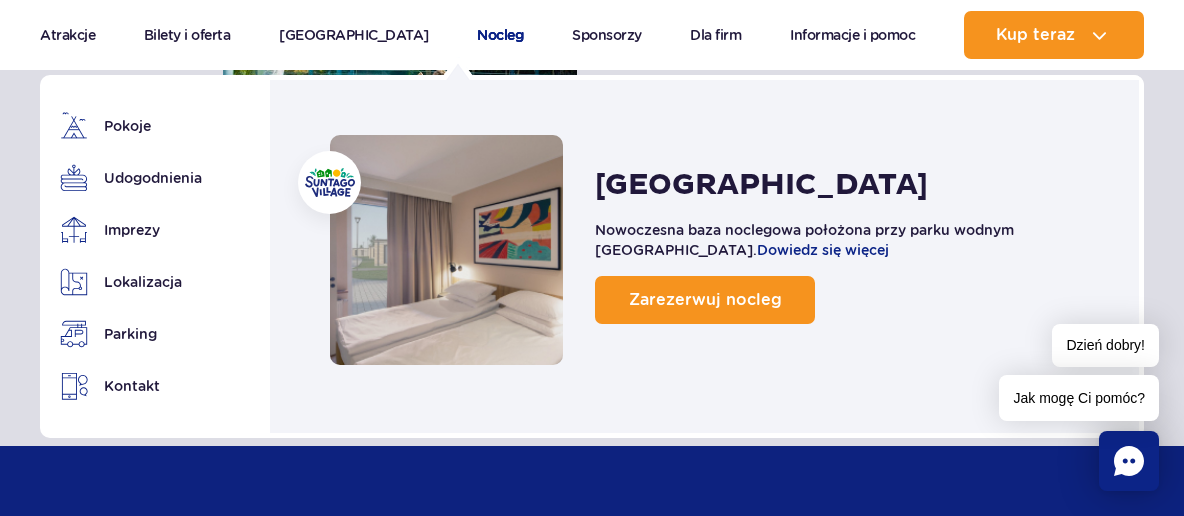 click on "Nocleg" at bounding box center [500, 35] 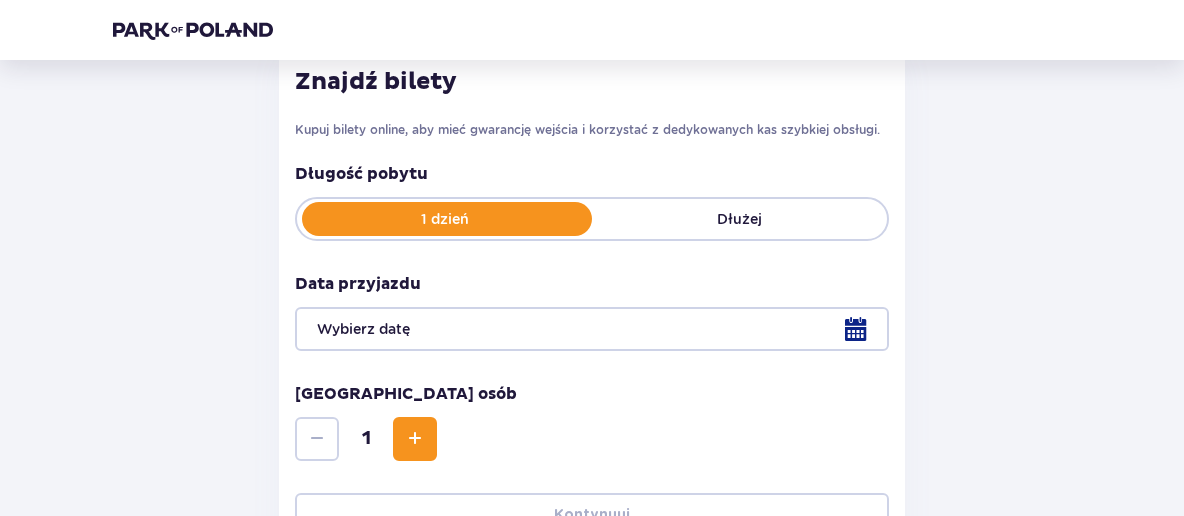 scroll, scrollTop: 321, scrollLeft: 0, axis: vertical 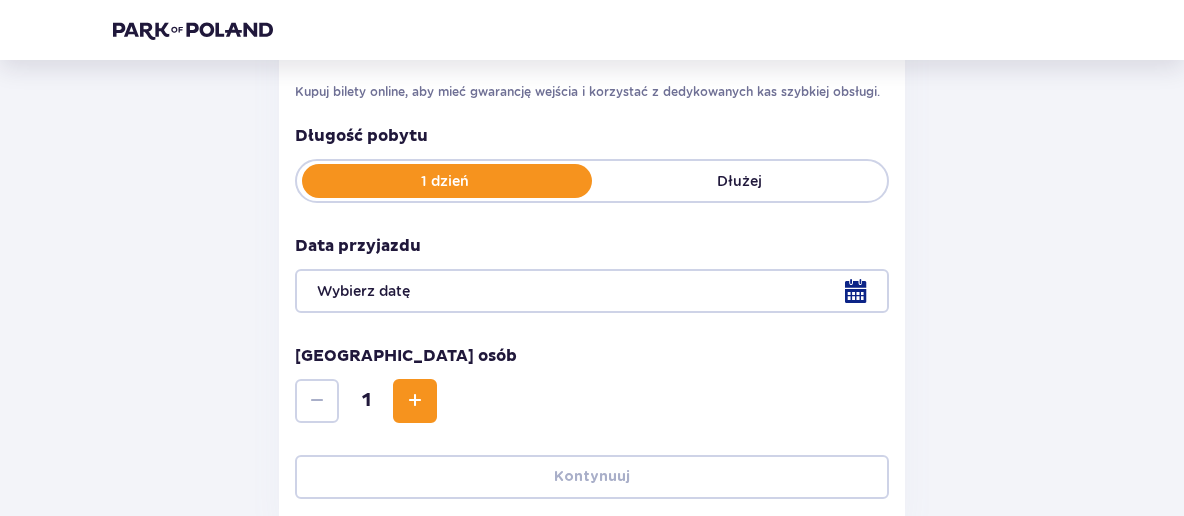 click at bounding box center (592, 291) 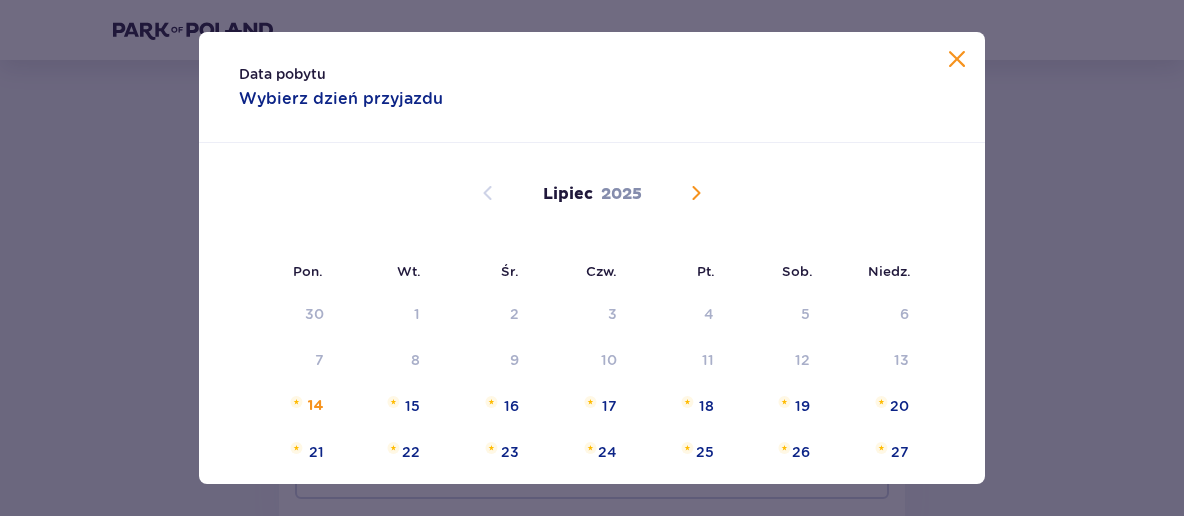 click at bounding box center [696, 193] 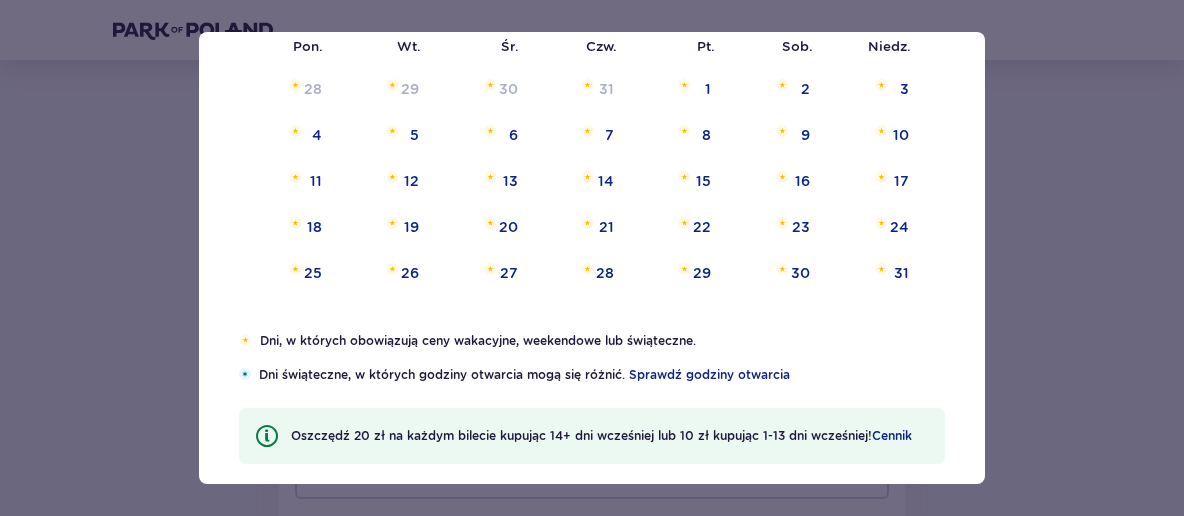 scroll, scrollTop: 229, scrollLeft: 0, axis: vertical 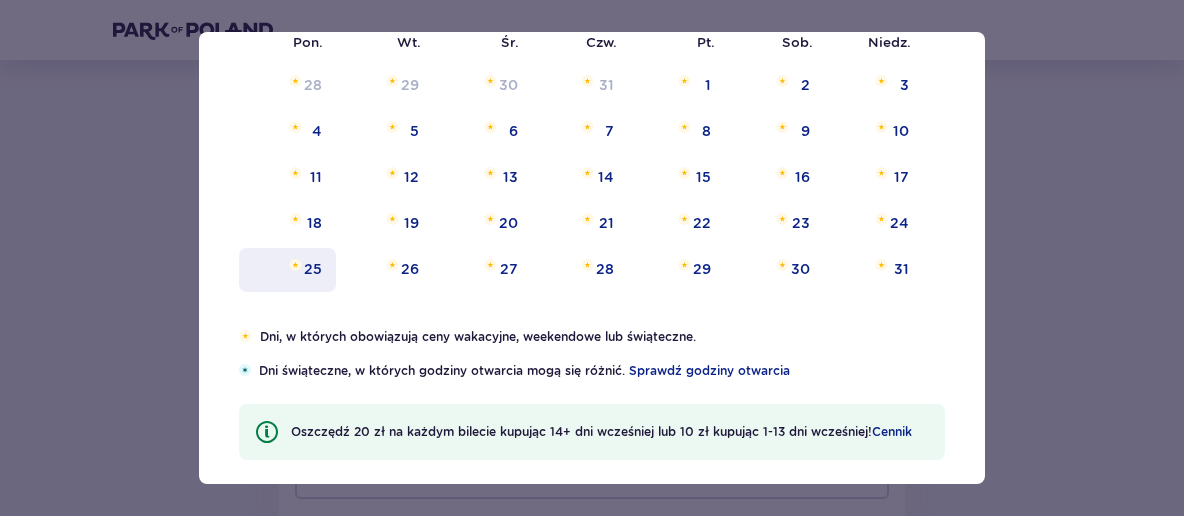 click on "25" at bounding box center [313, 269] 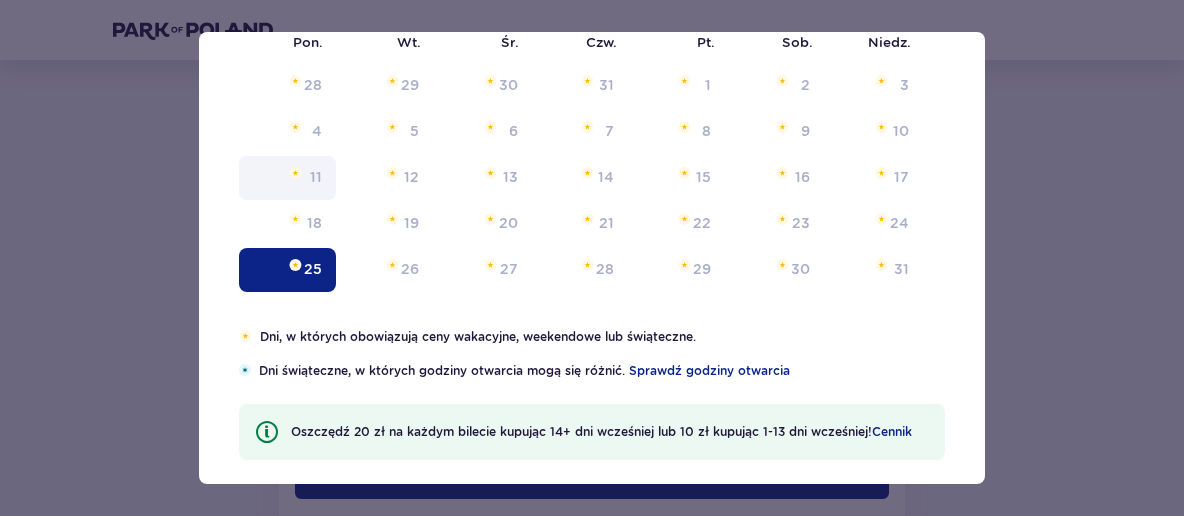 type on "25.08.25" 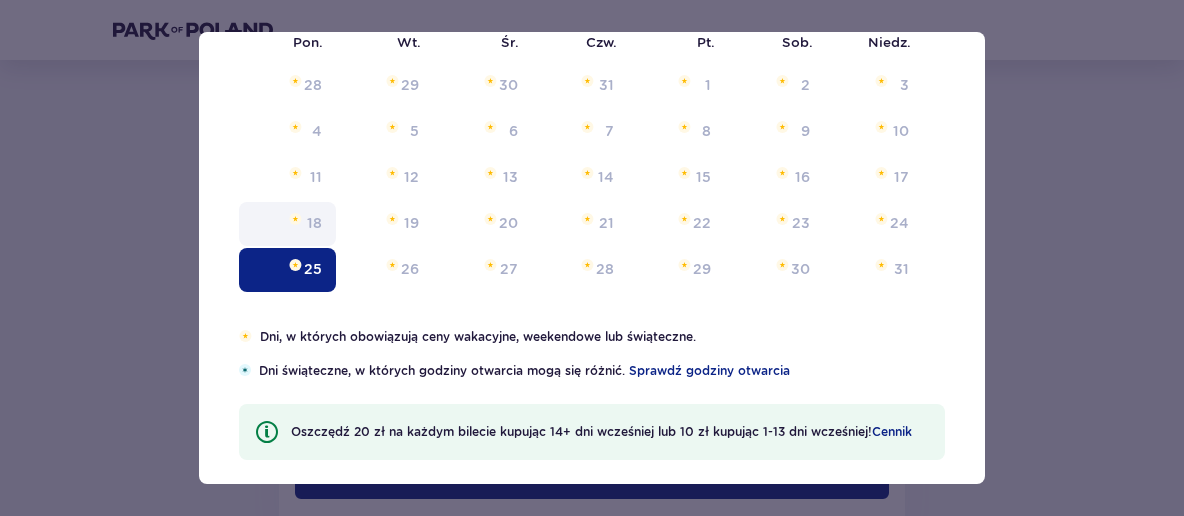 scroll, scrollTop: 130, scrollLeft: 0, axis: vertical 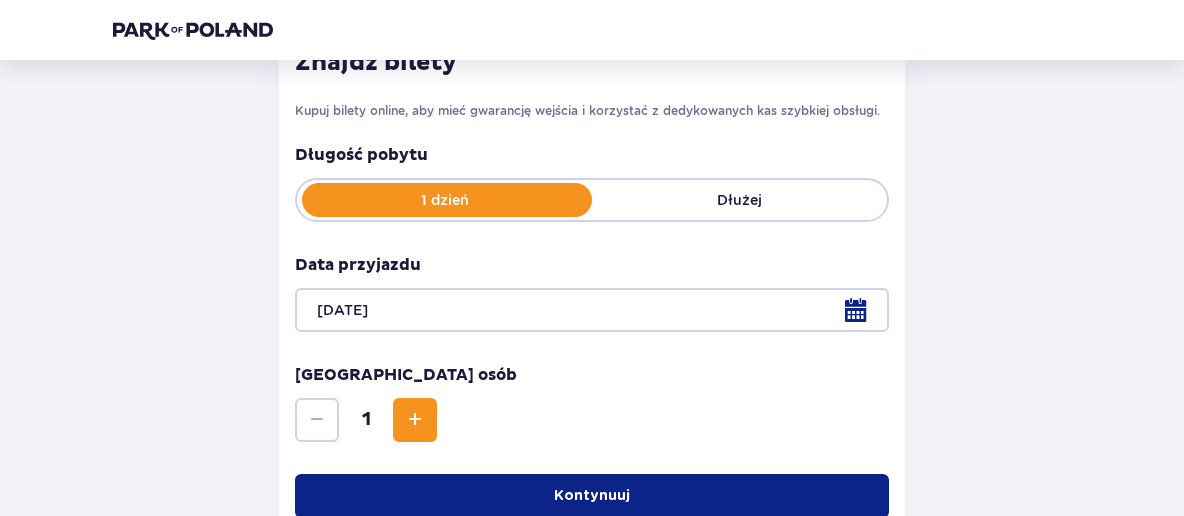 click at bounding box center (415, 420) 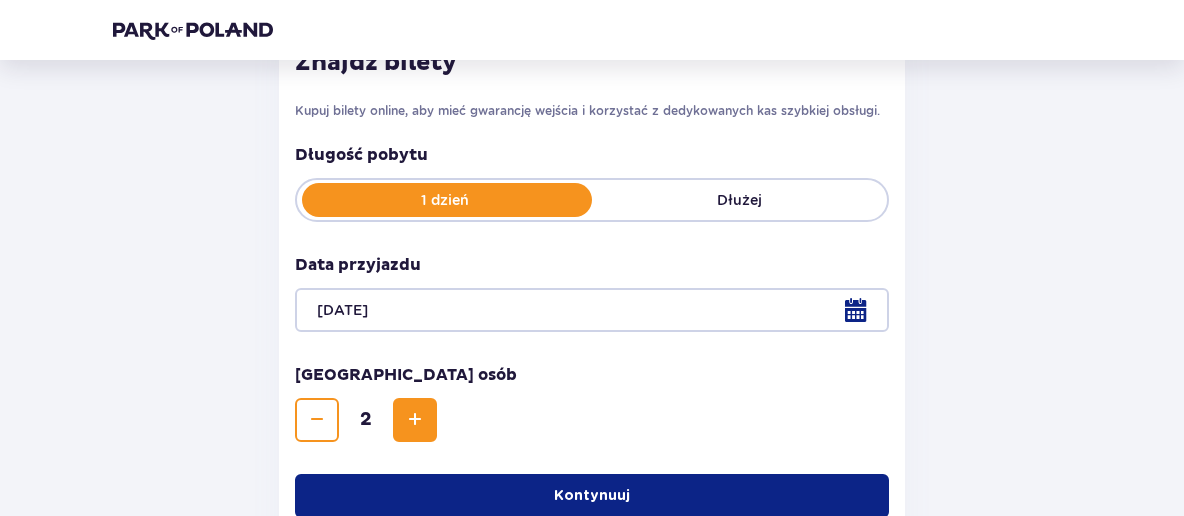 click at bounding box center [415, 420] 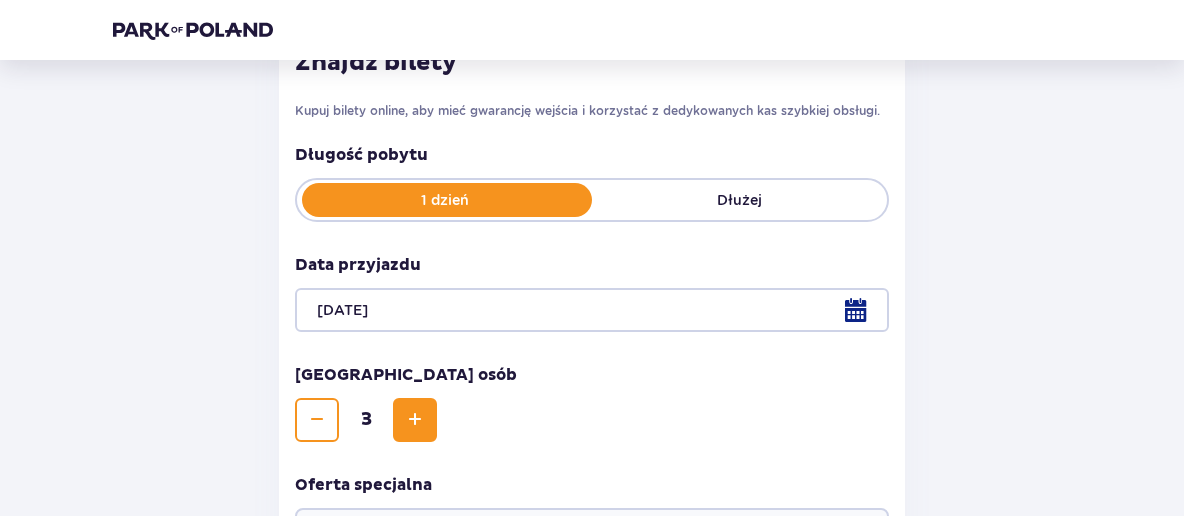 click at bounding box center [415, 420] 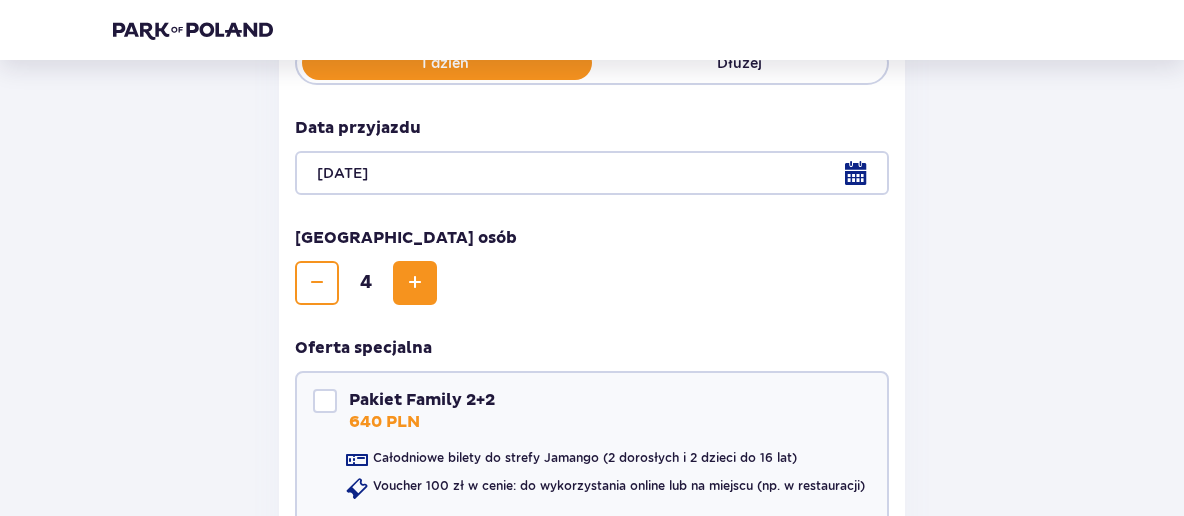 scroll, scrollTop: 516, scrollLeft: 0, axis: vertical 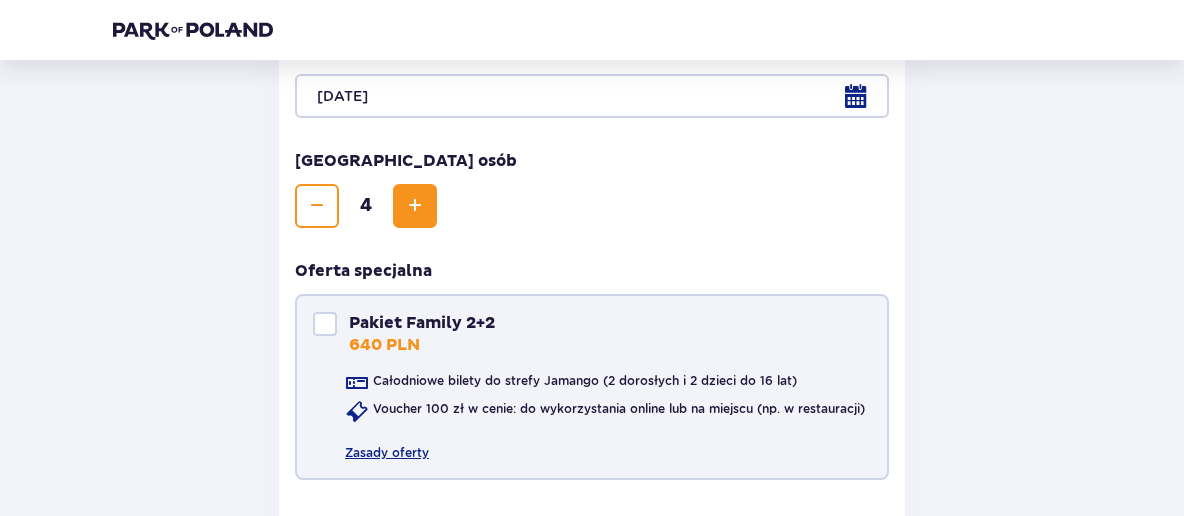 click at bounding box center [325, 324] 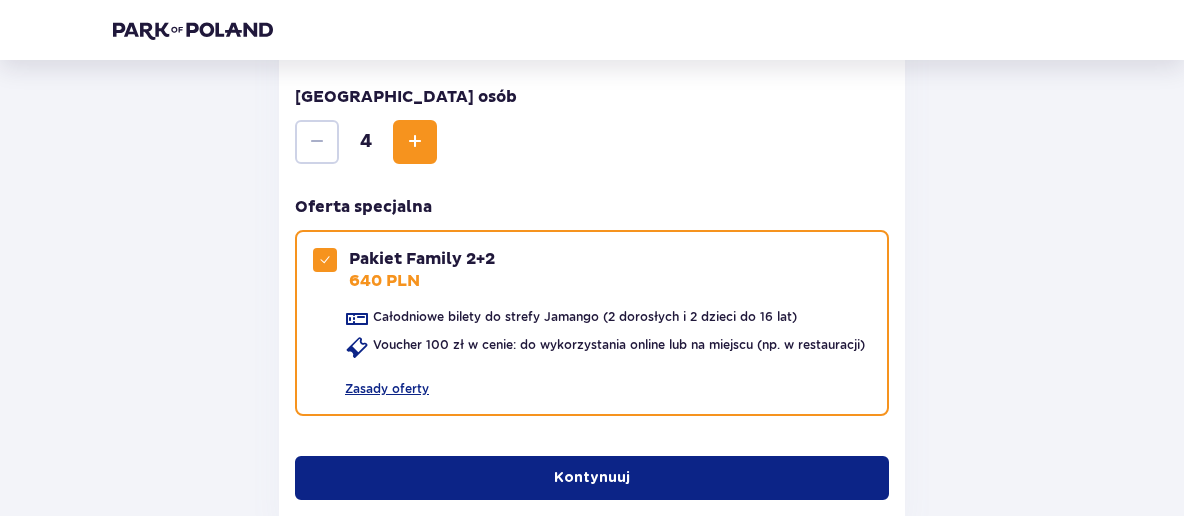 scroll, scrollTop: 624, scrollLeft: 0, axis: vertical 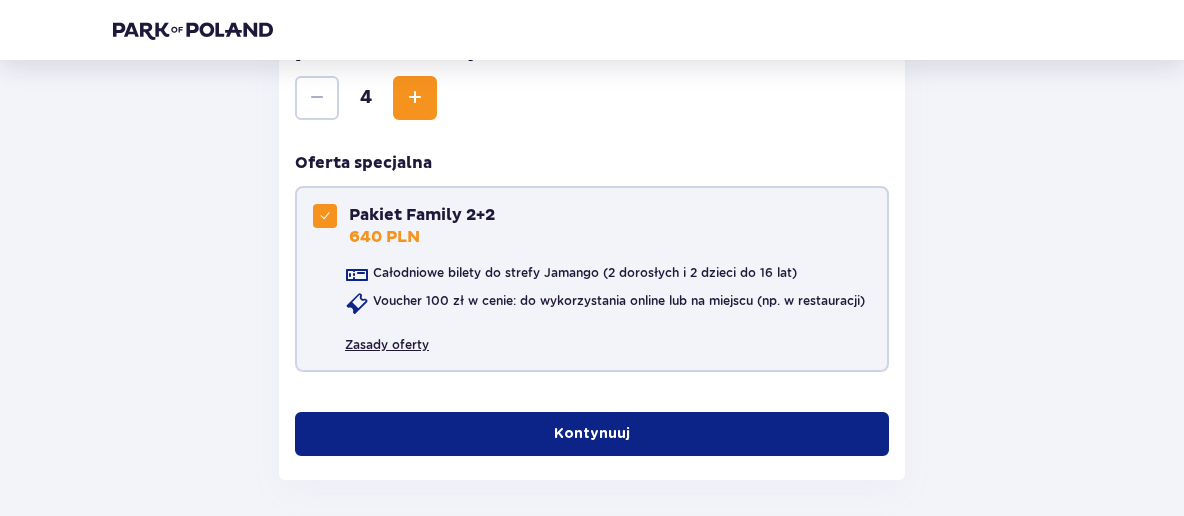 click on "Zasady oferty" at bounding box center [387, 337] 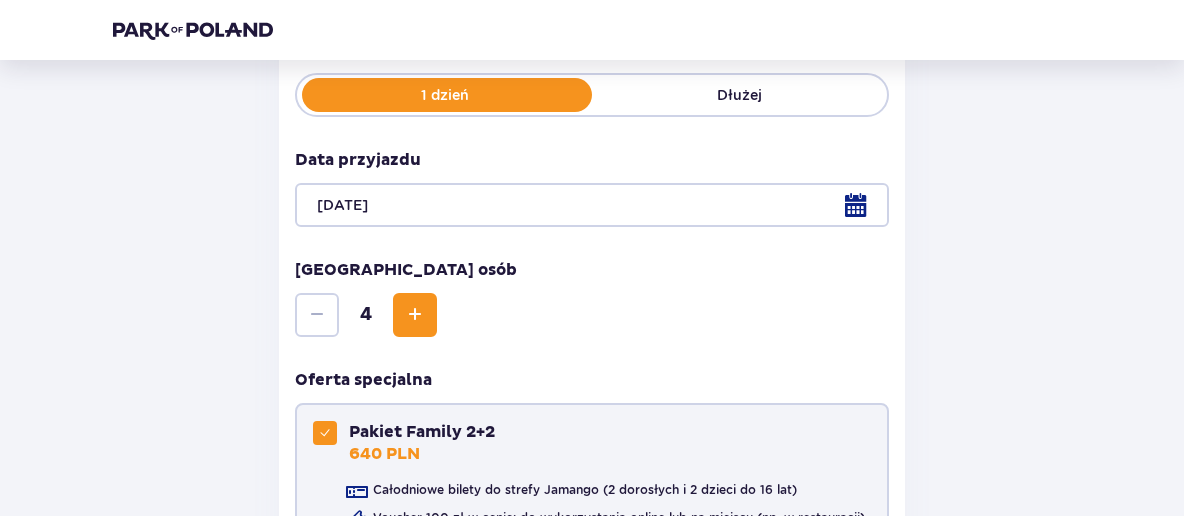 scroll, scrollTop: 492, scrollLeft: 0, axis: vertical 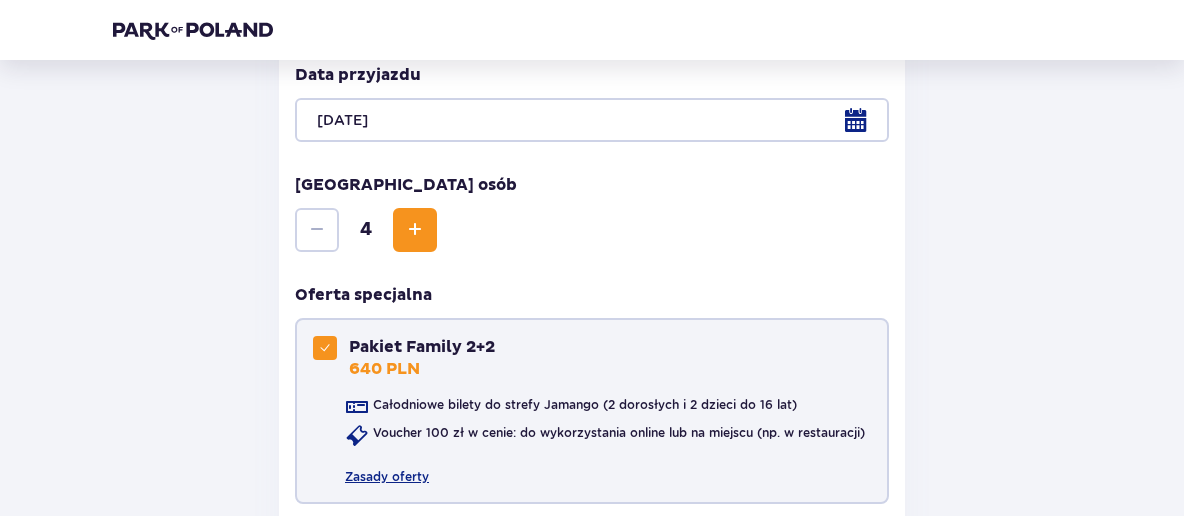 click at bounding box center [325, 348] 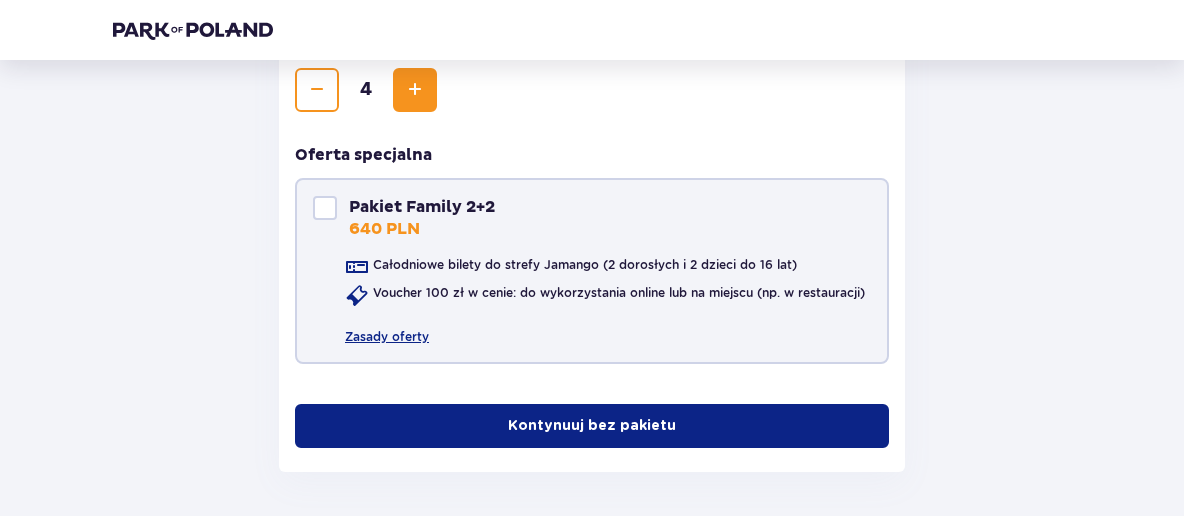 scroll, scrollTop: 707, scrollLeft: 0, axis: vertical 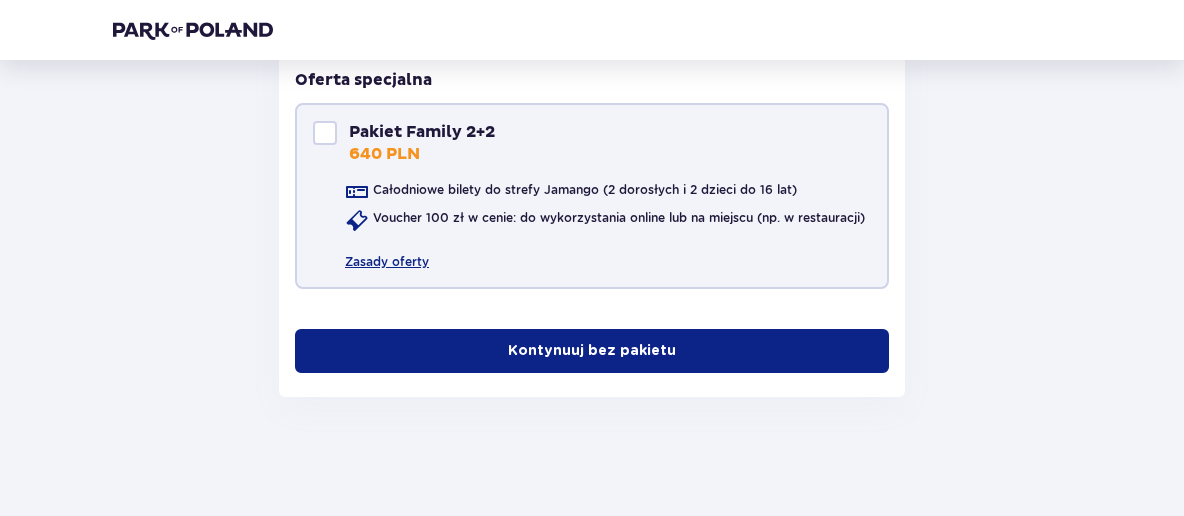 click on "Kontynuuj bez pakietu" at bounding box center [592, 351] 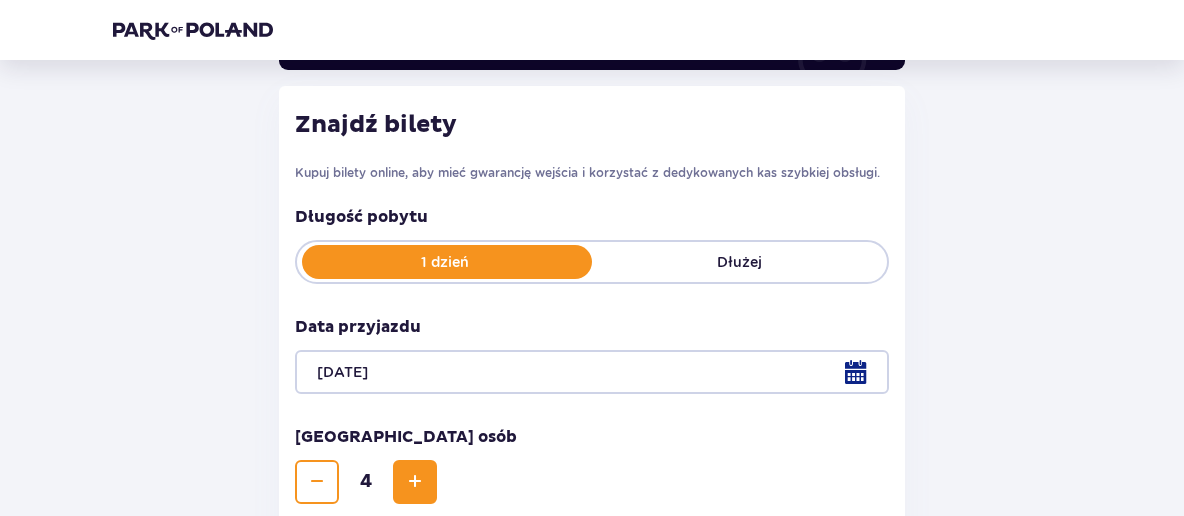 scroll, scrollTop: 77, scrollLeft: 0, axis: vertical 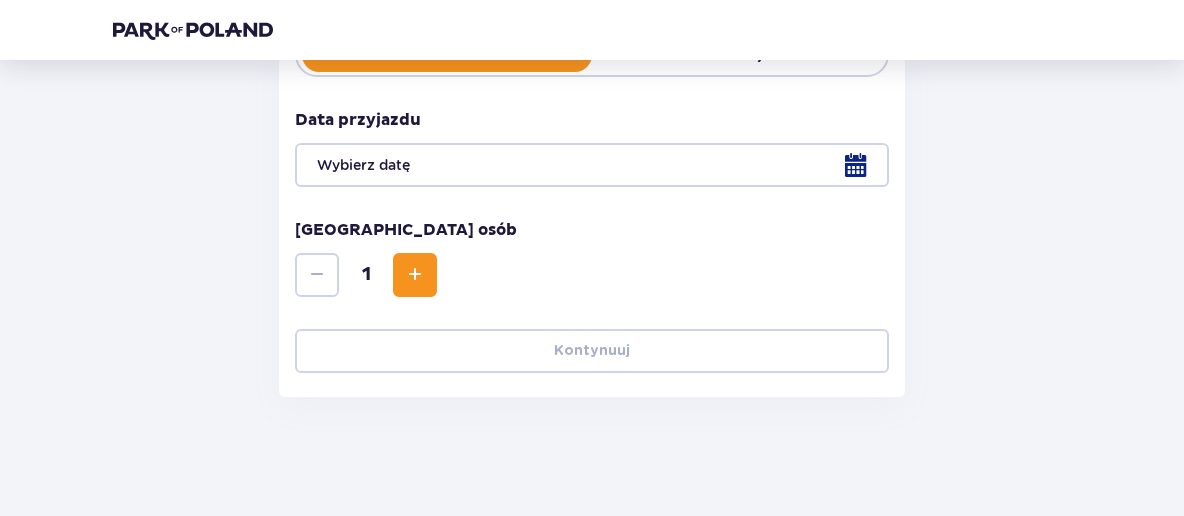 click at bounding box center (592, 165) 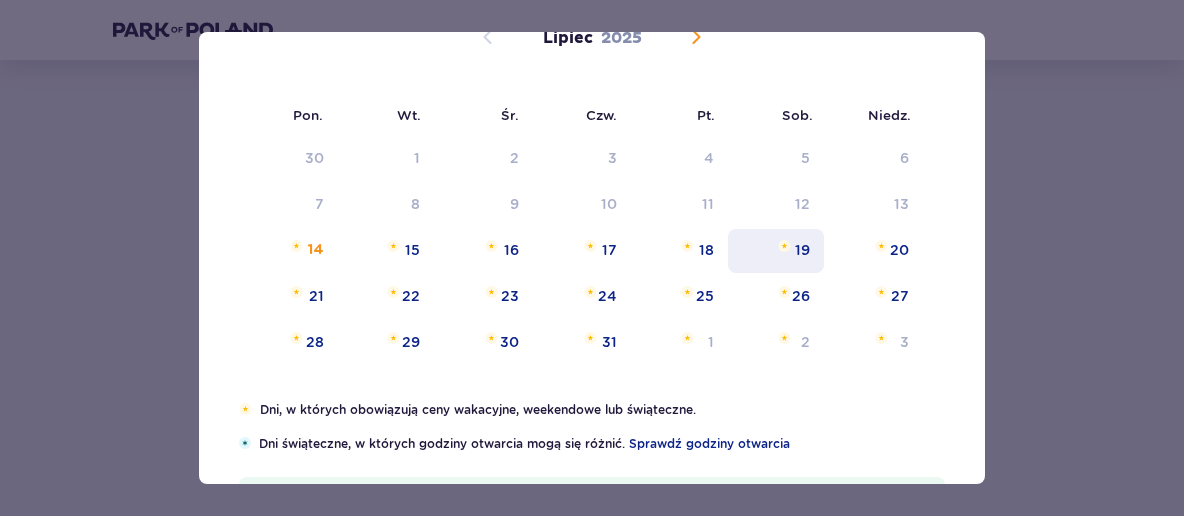 scroll, scrollTop: 115, scrollLeft: 0, axis: vertical 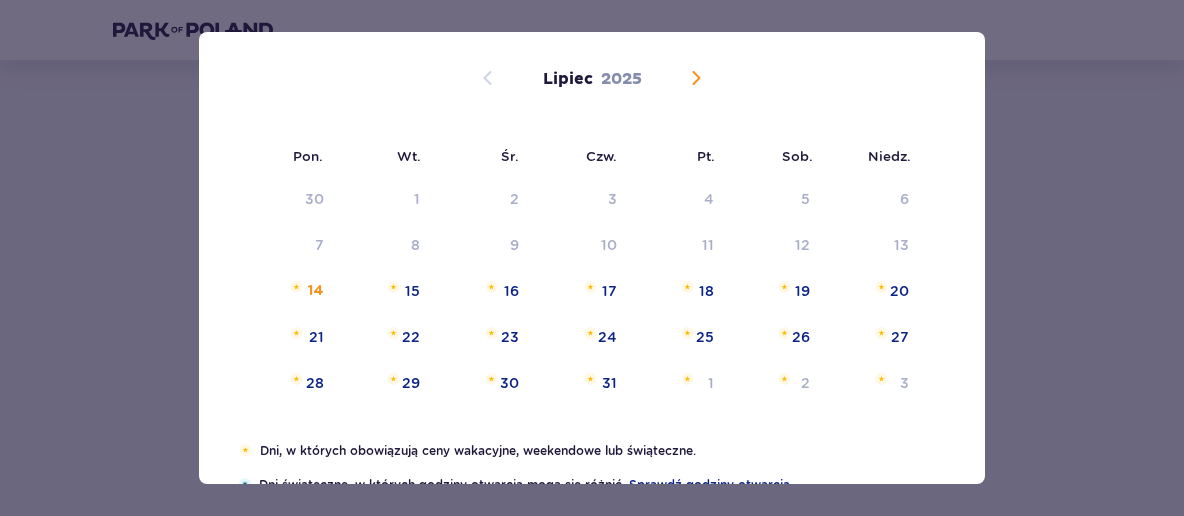 click at bounding box center (696, 78) 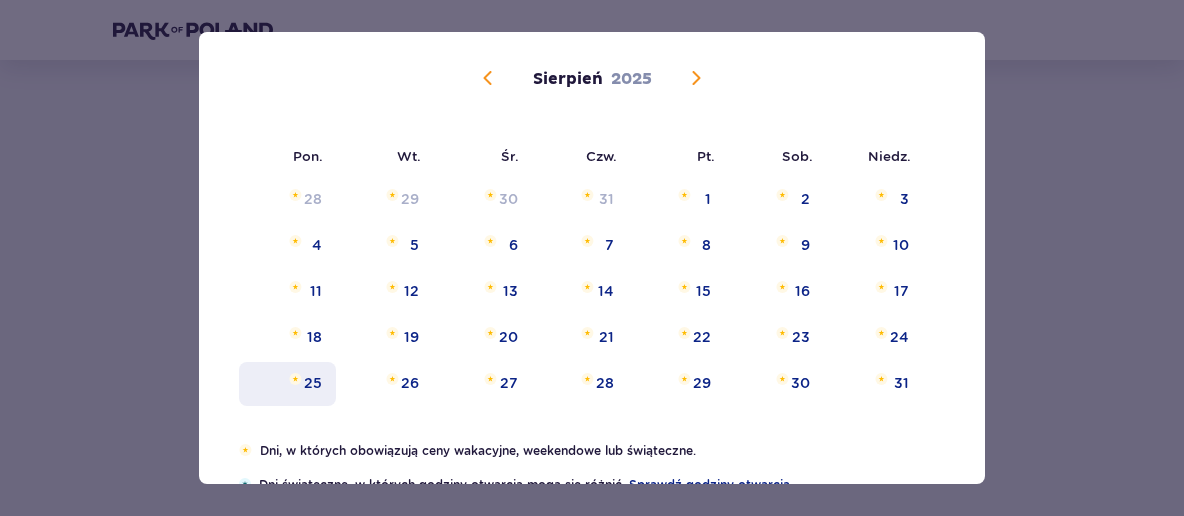 click on "25" at bounding box center (313, 383) 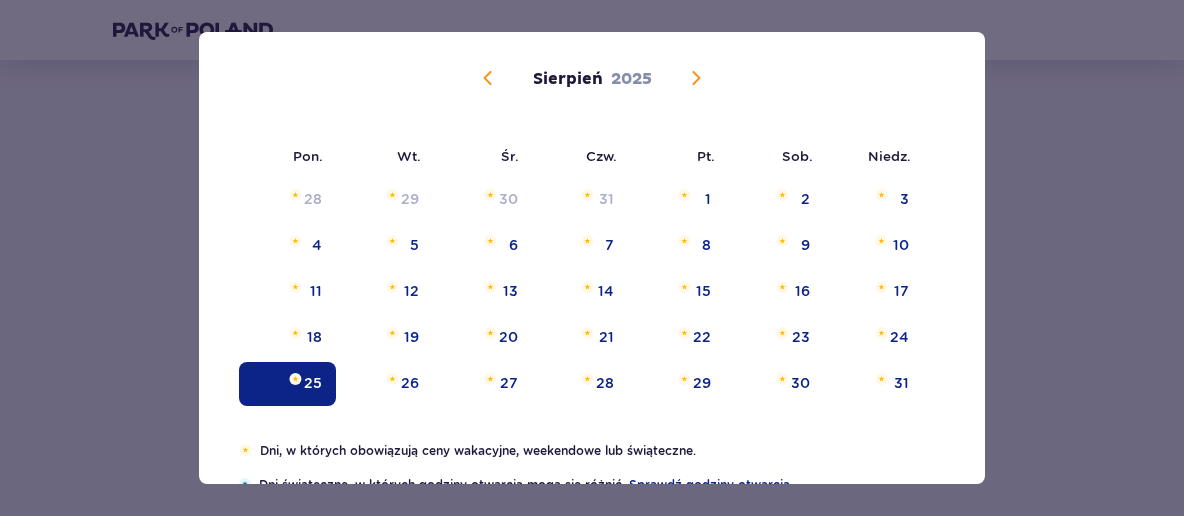 type on "25.08.25" 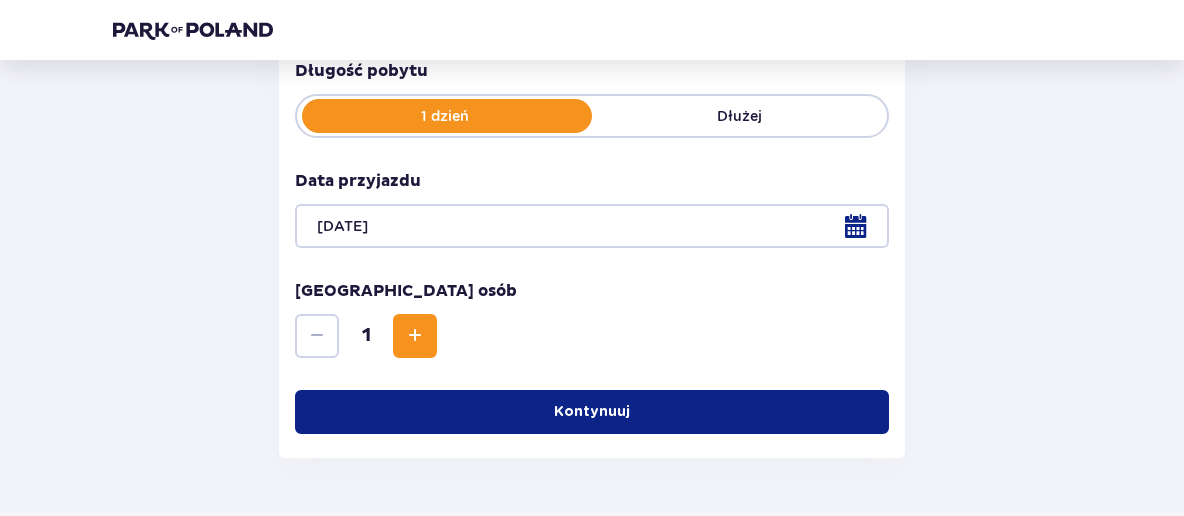scroll, scrollTop: 340, scrollLeft: 0, axis: vertical 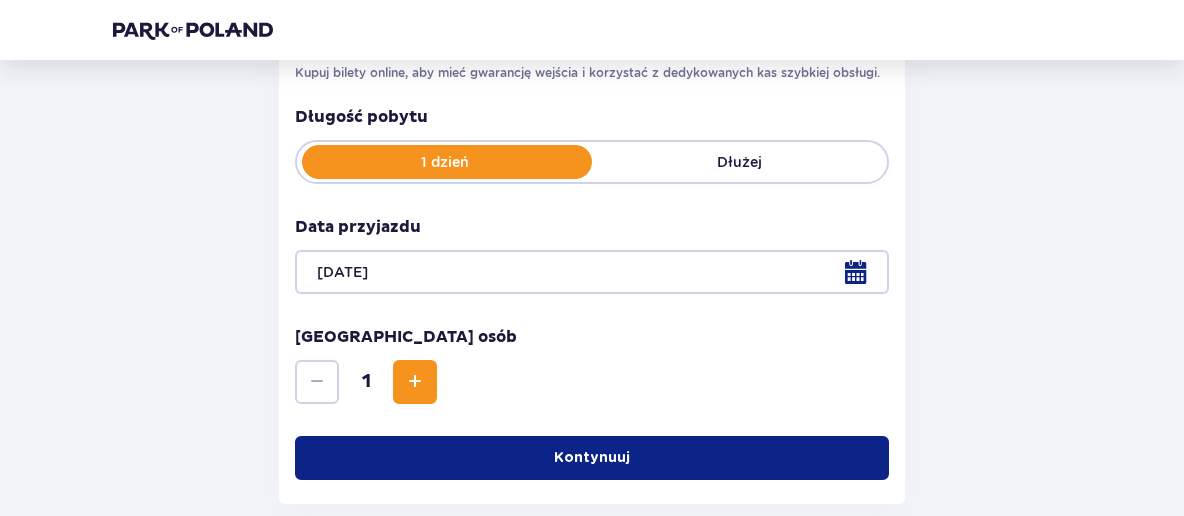 click at bounding box center (415, 382) 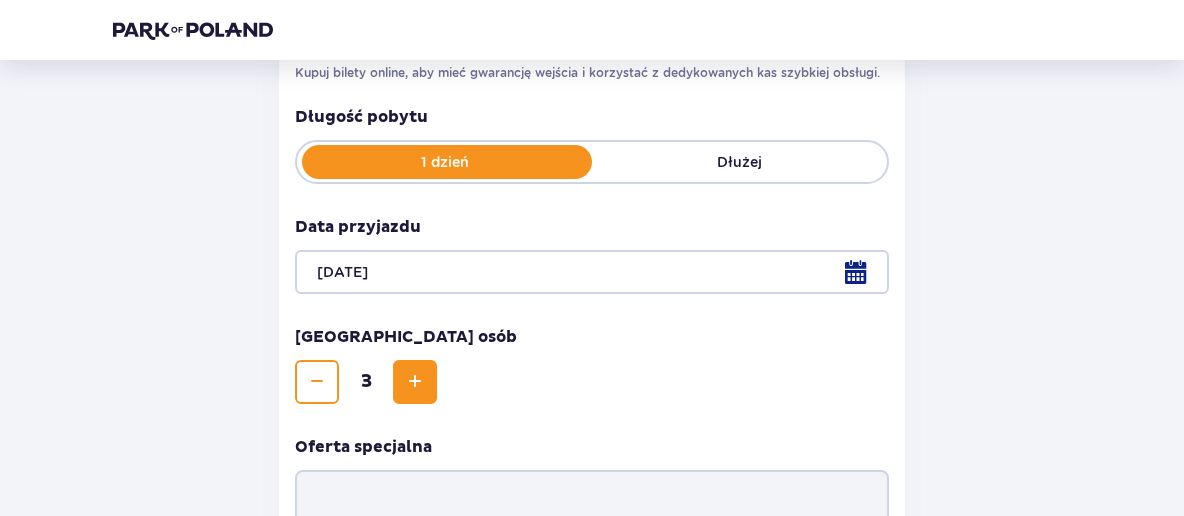 click at bounding box center (415, 382) 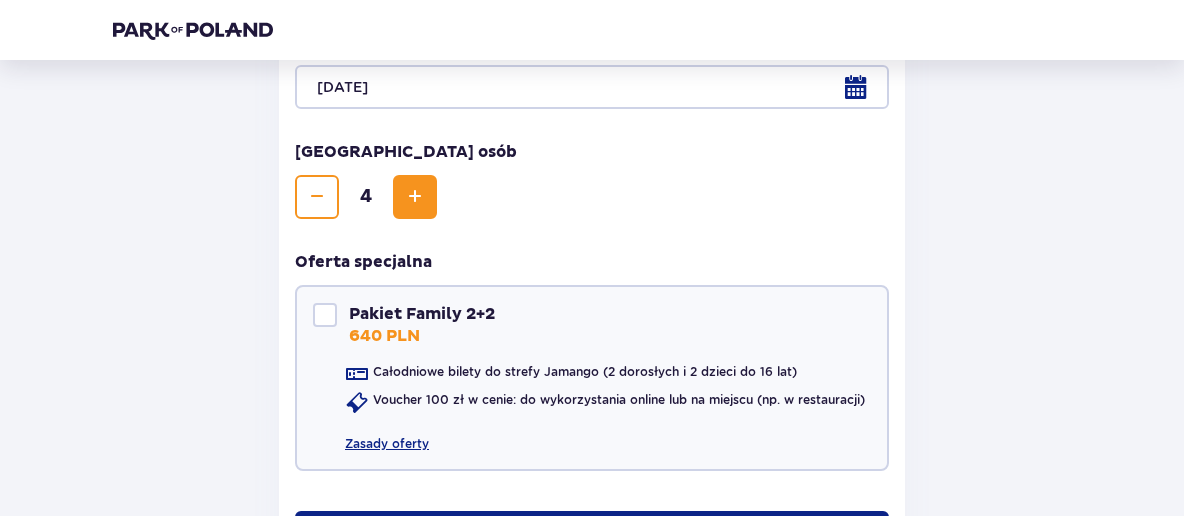 scroll, scrollTop: 707, scrollLeft: 0, axis: vertical 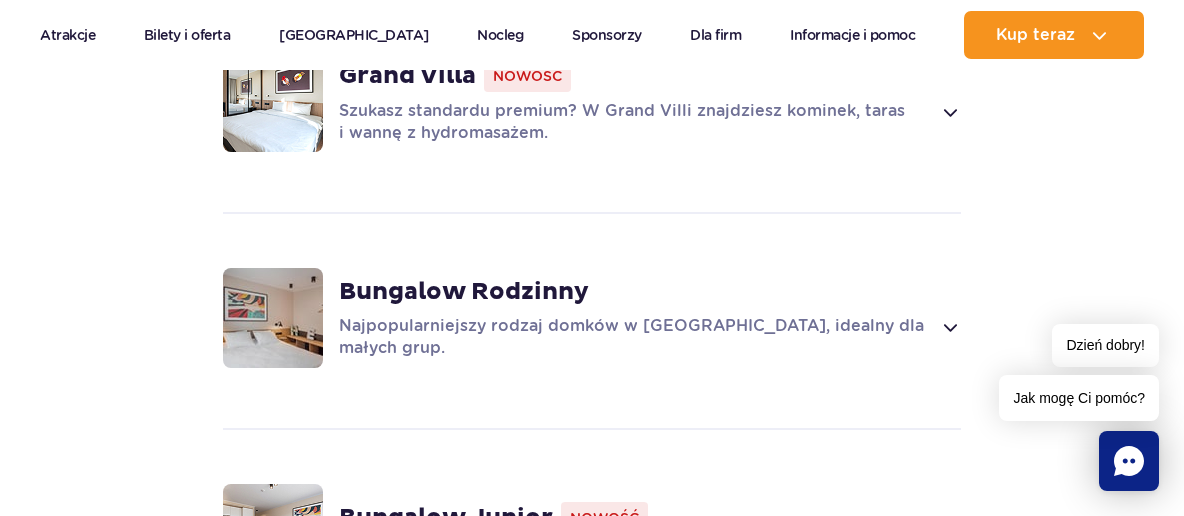 click at bounding box center (949, 327) 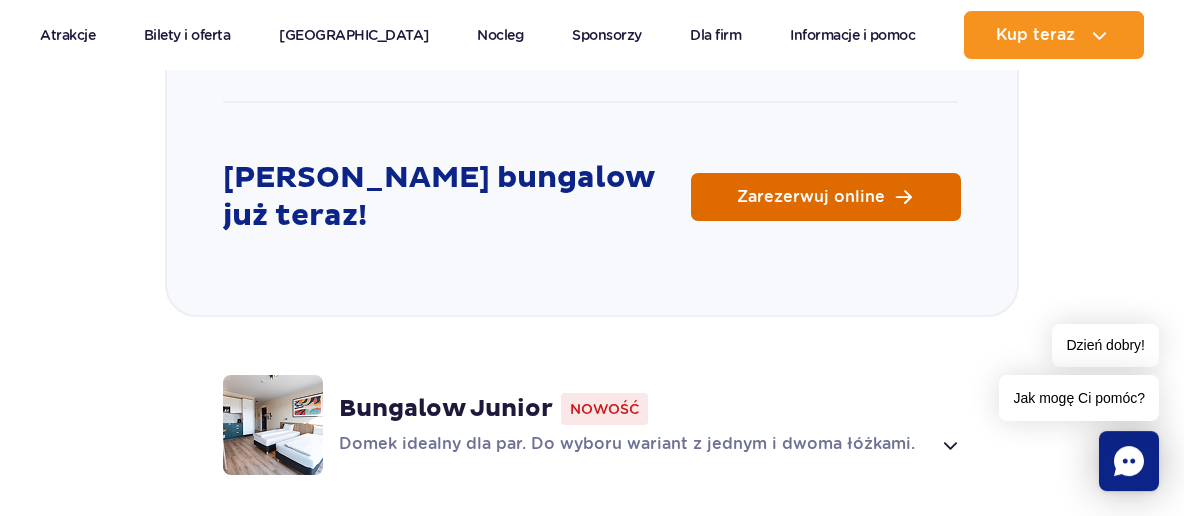 scroll, scrollTop: 3202, scrollLeft: 0, axis: vertical 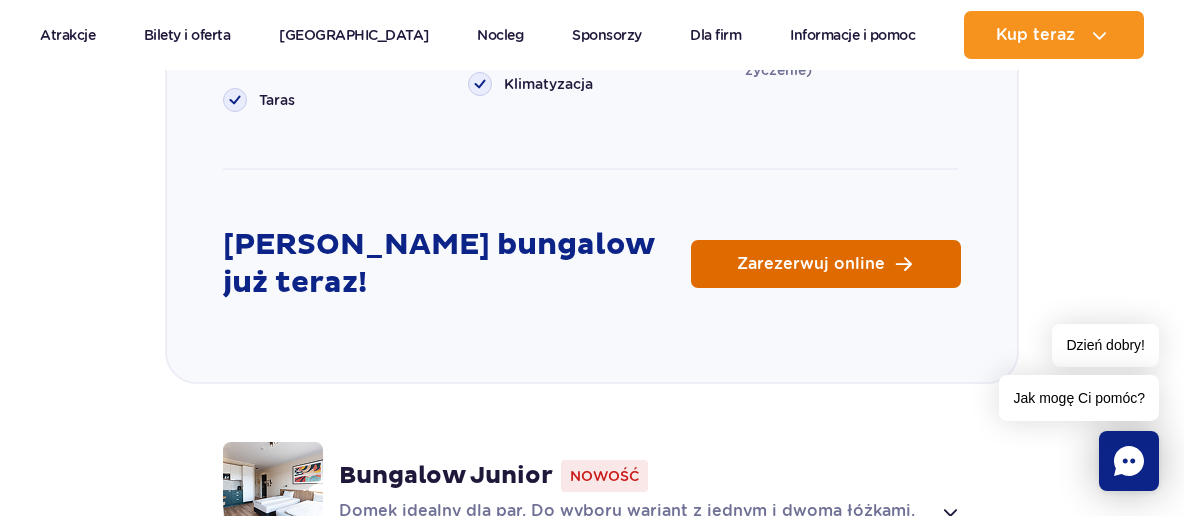 click on "Zarezerwuj online" at bounding box center (811, 264) 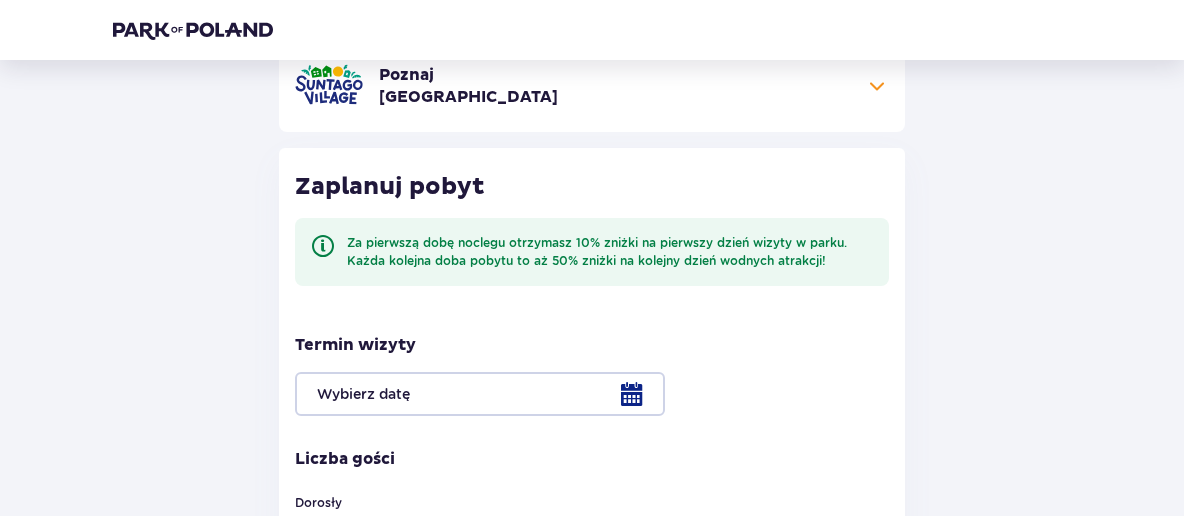 scroll, scrollTop: 321, scrollLeft: 0, axis: vertical 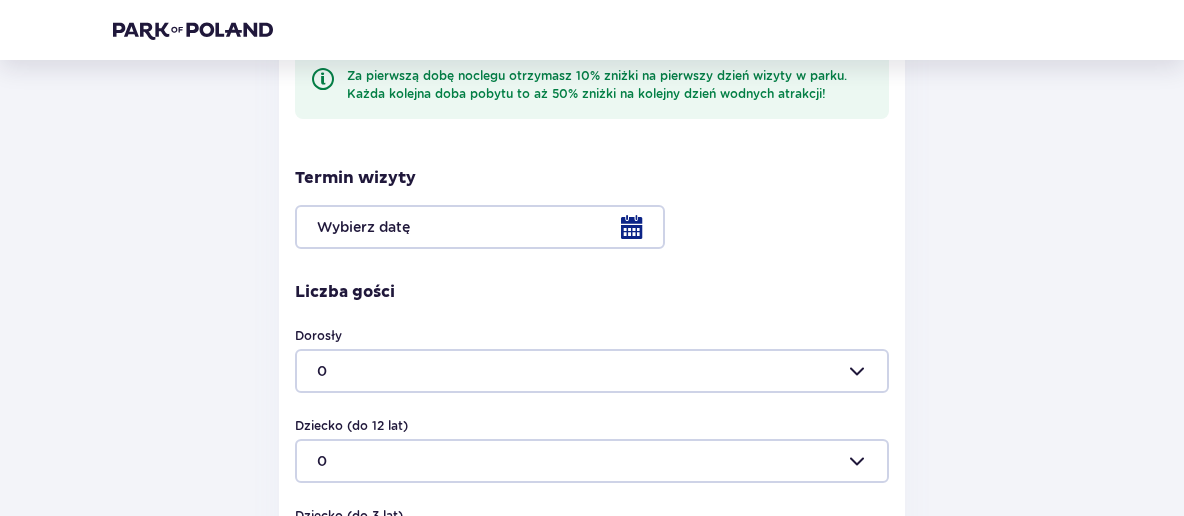 click at bounding box center (592, 227) 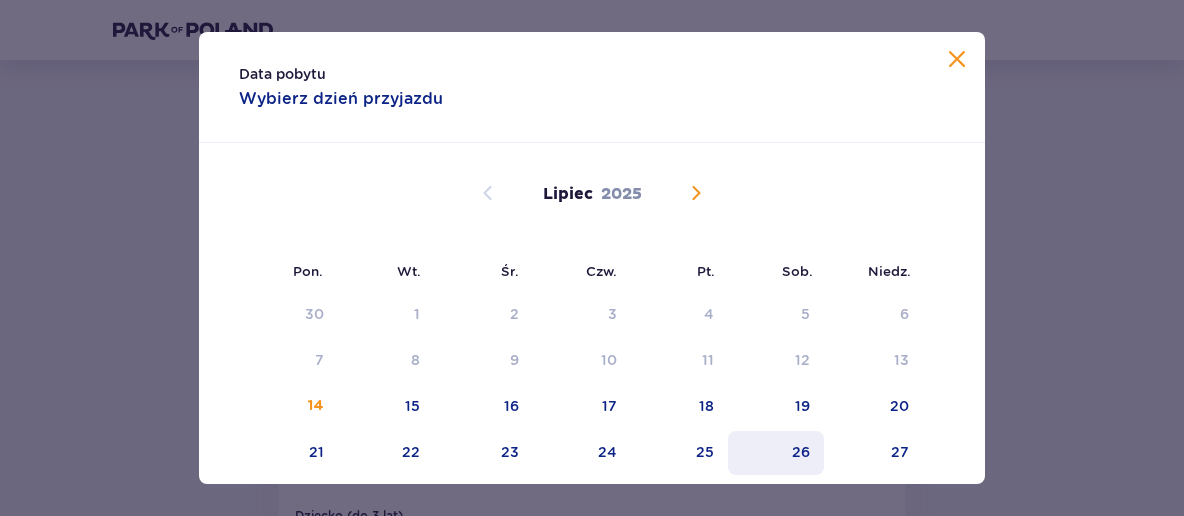 scroll, scrollTop: 113, scrollLeft: 0, axis: vertical 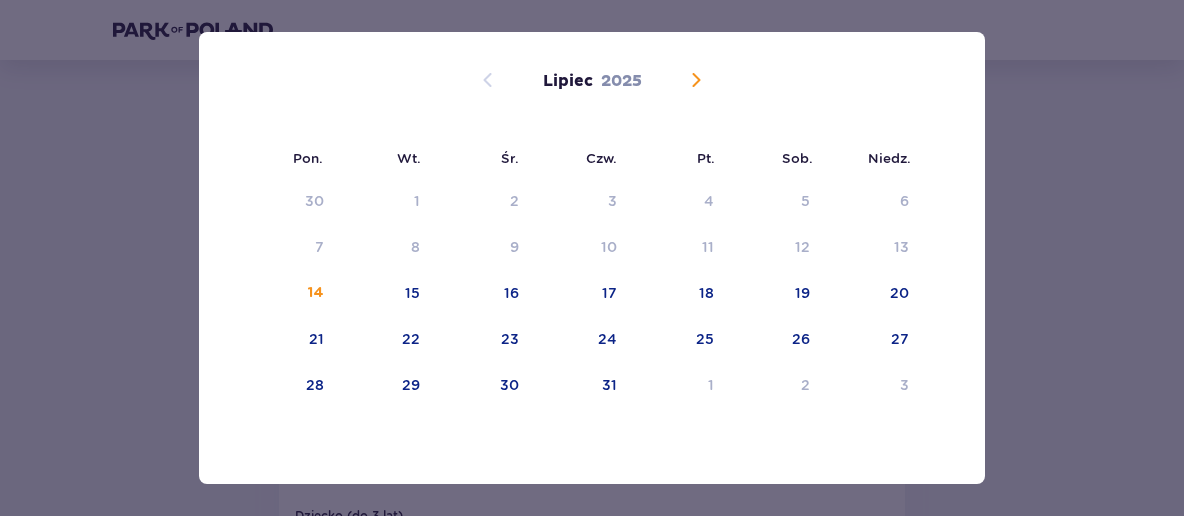 click at bounding box center [696, 80] 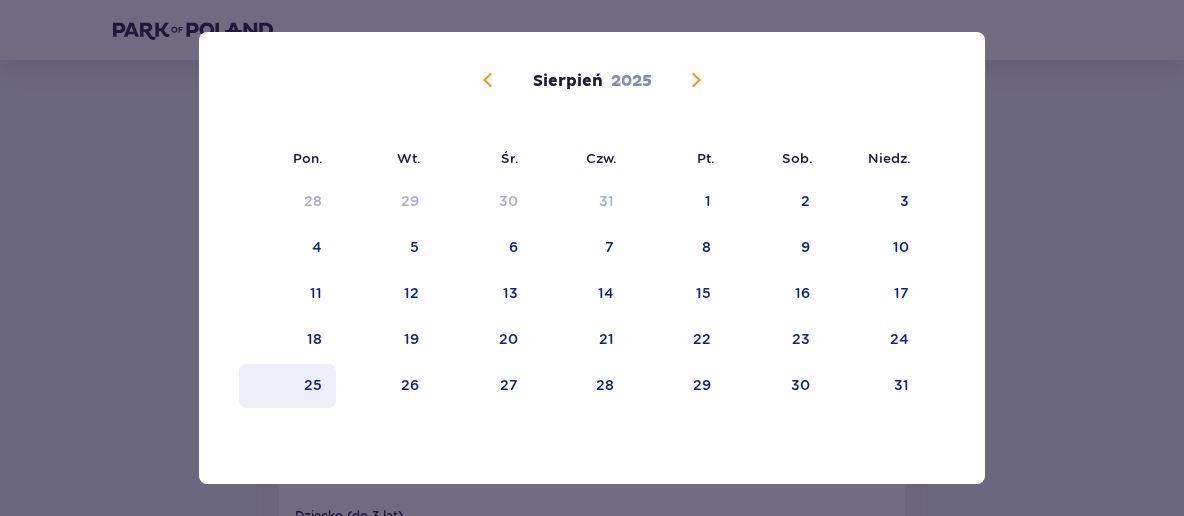 click on "25" at bounding box center [313, 385] 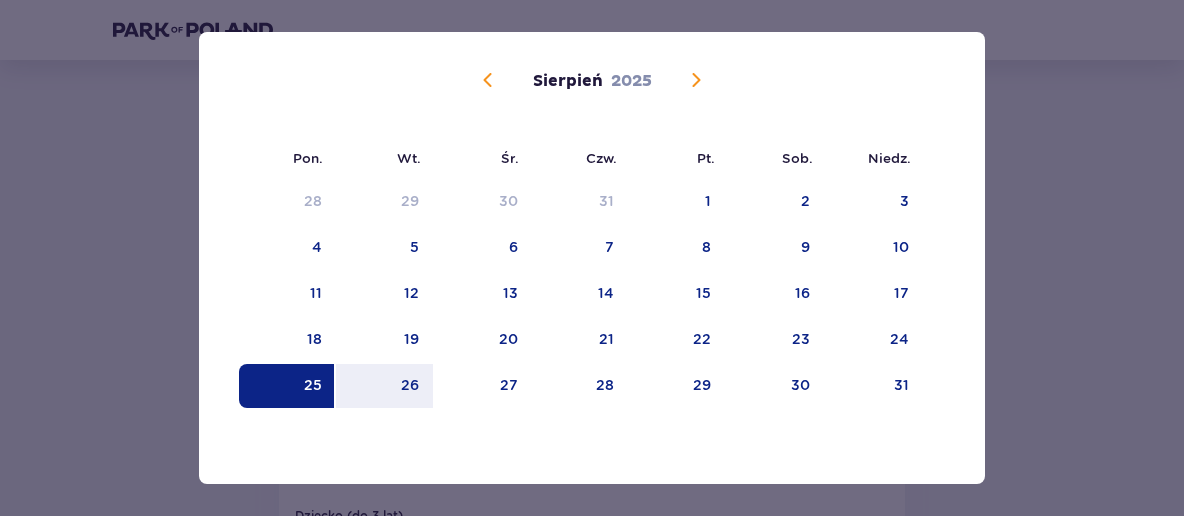 click on "25" at bounding box center [313, 385] 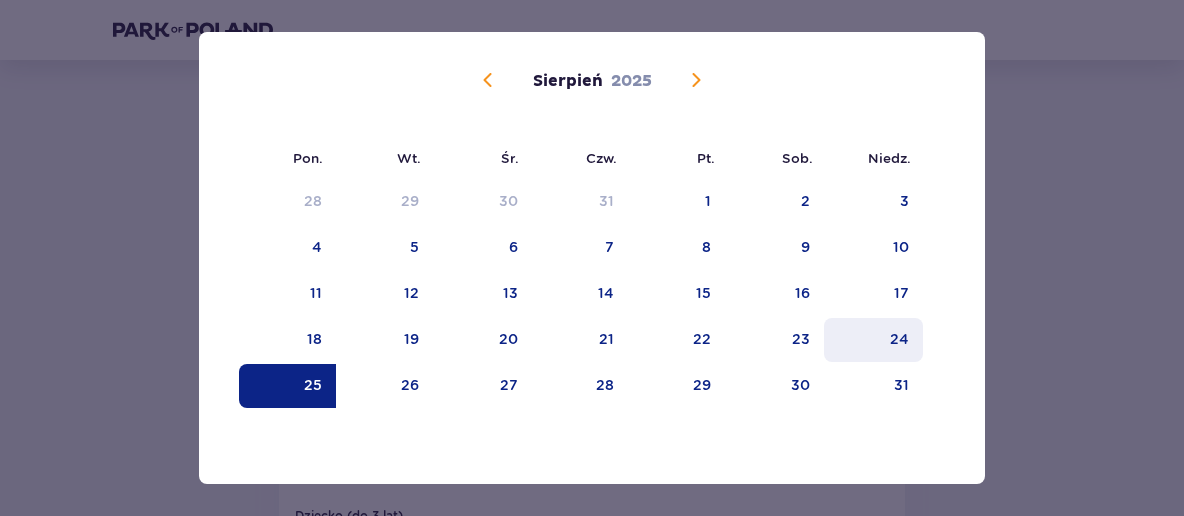 click on "24" at bounding box center [899, 339] 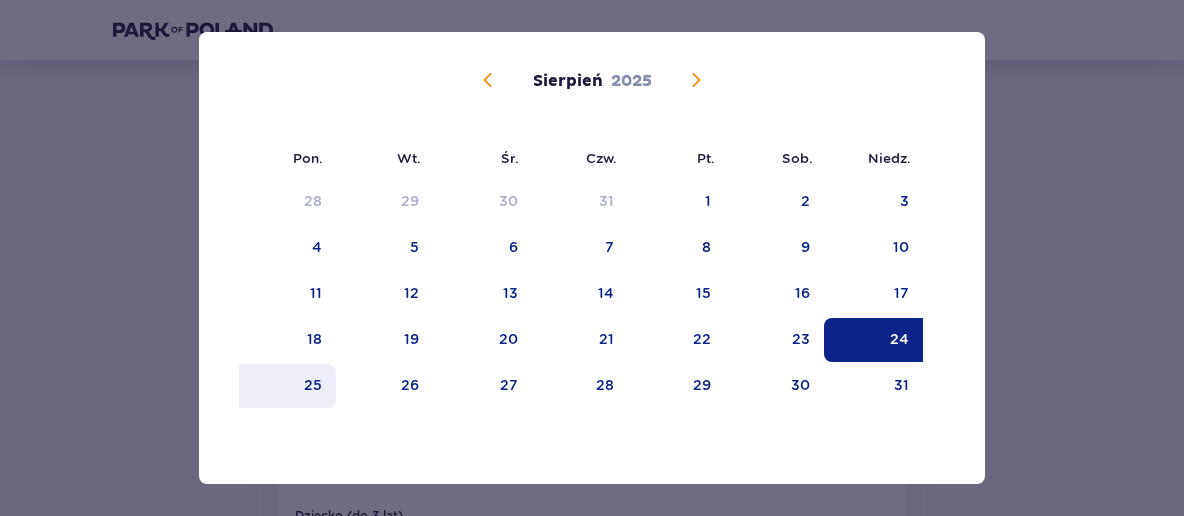 click on "25" at bounding box center (287, 386) 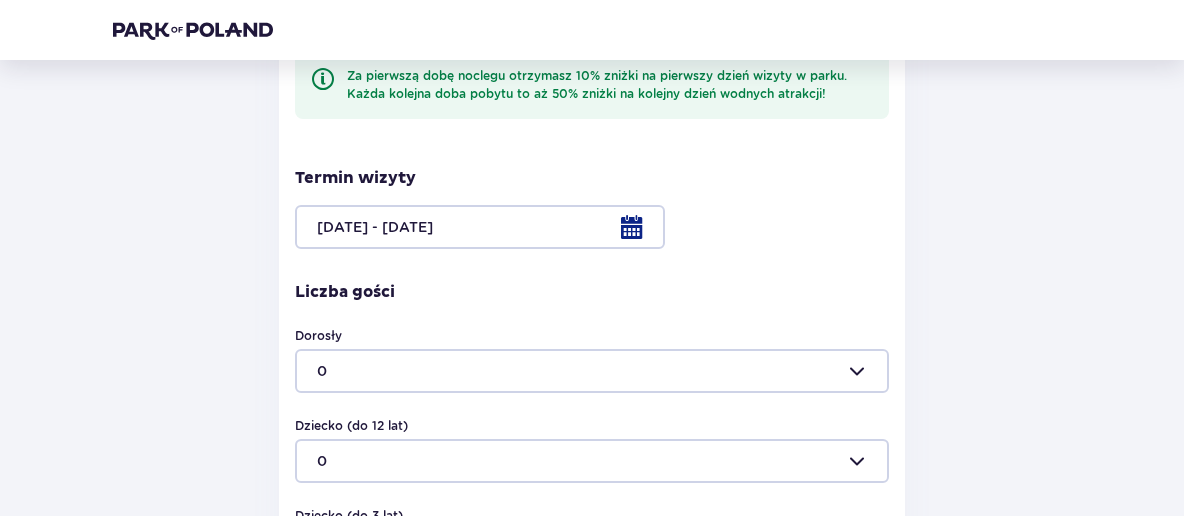 click at bounding box center (592, 371) 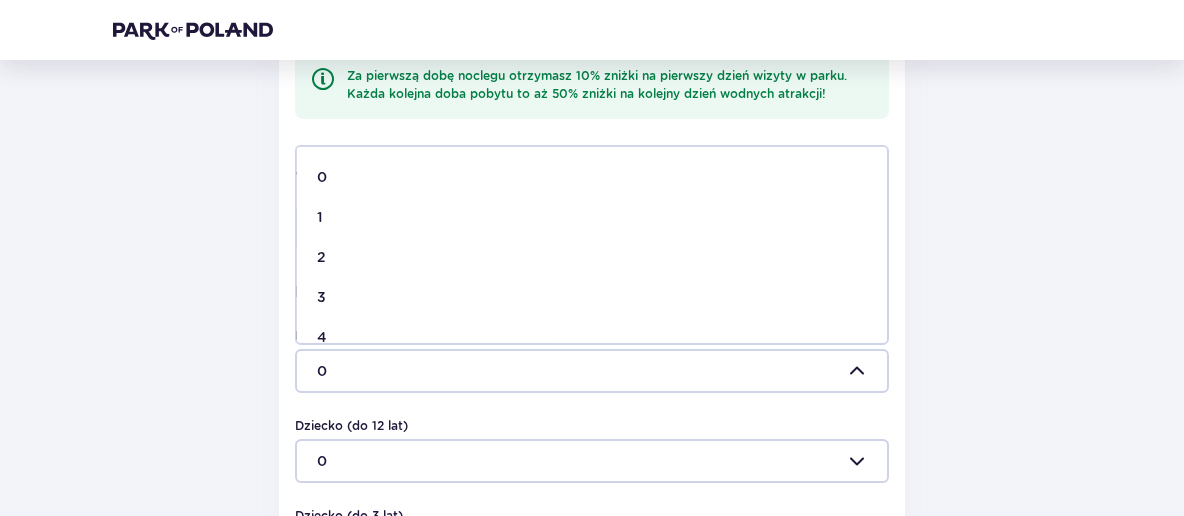 click on "2" at bounding box center [321, 257] 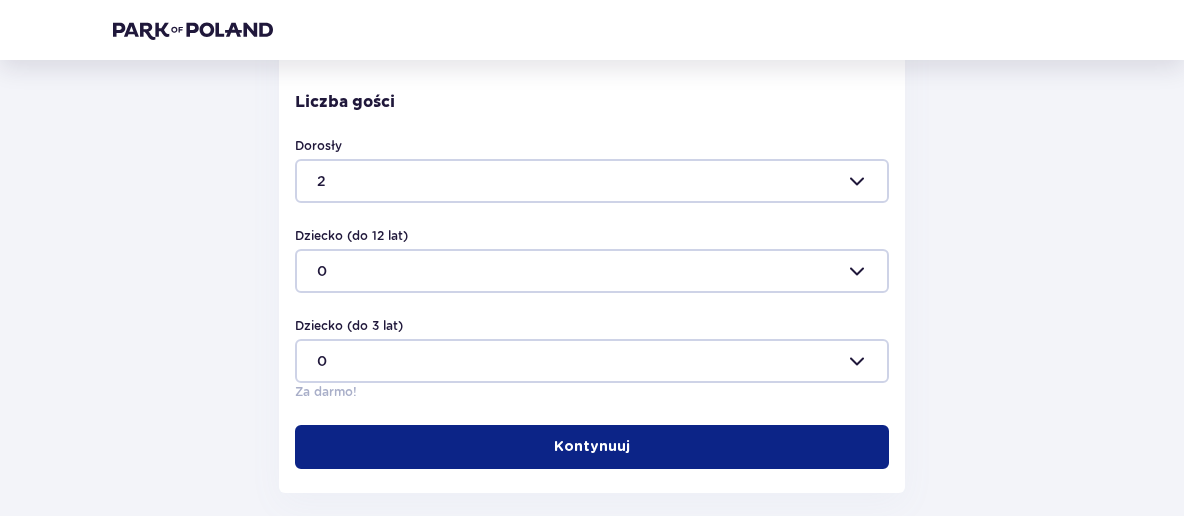 scroll, scrollTop: 536, scrollLeft: 0, axis: vertical 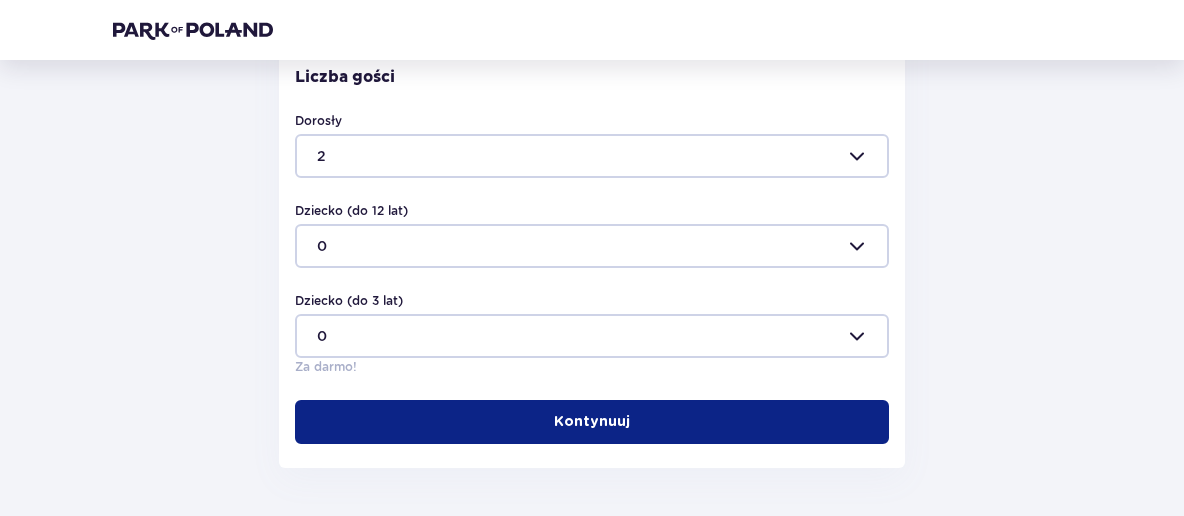 click at bounding box center (592, 156) 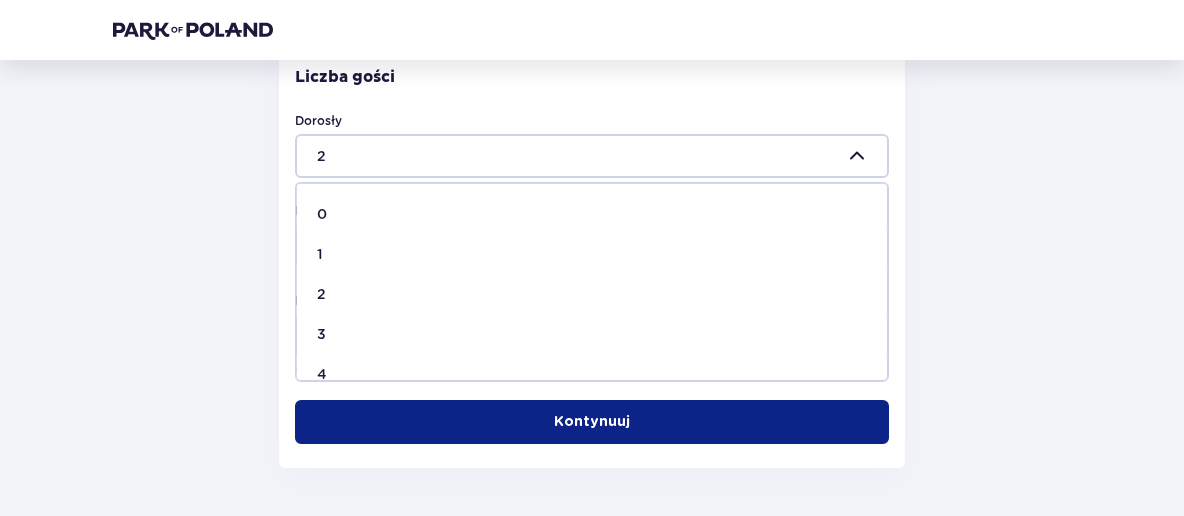 click on "3" at bounding box center [592, 334] 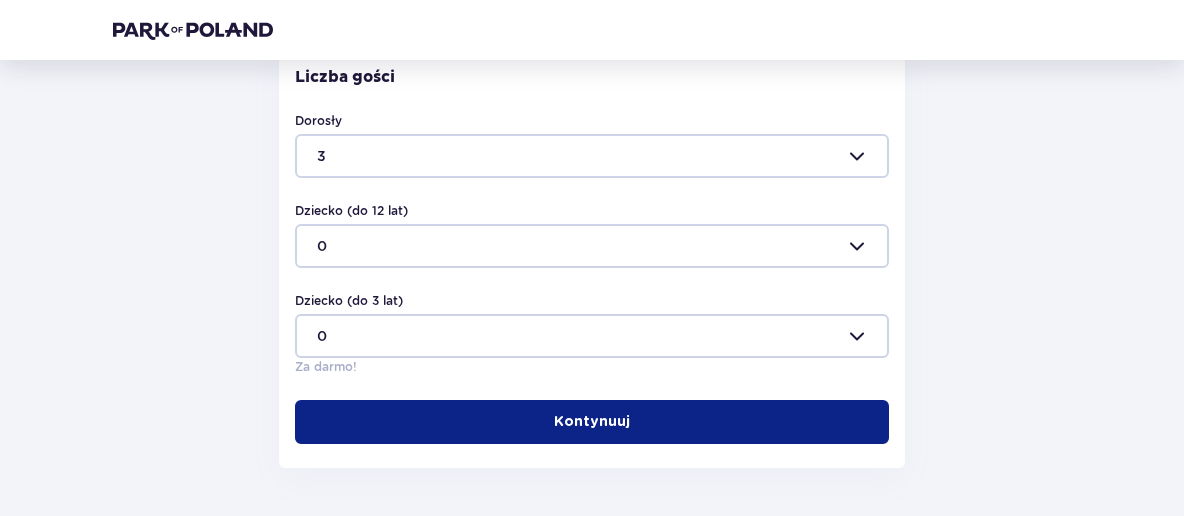 drag, startPoint x: 348, startPoint y: 253, endPoint x: 320, endPoint y: 252, distance: 28.01785 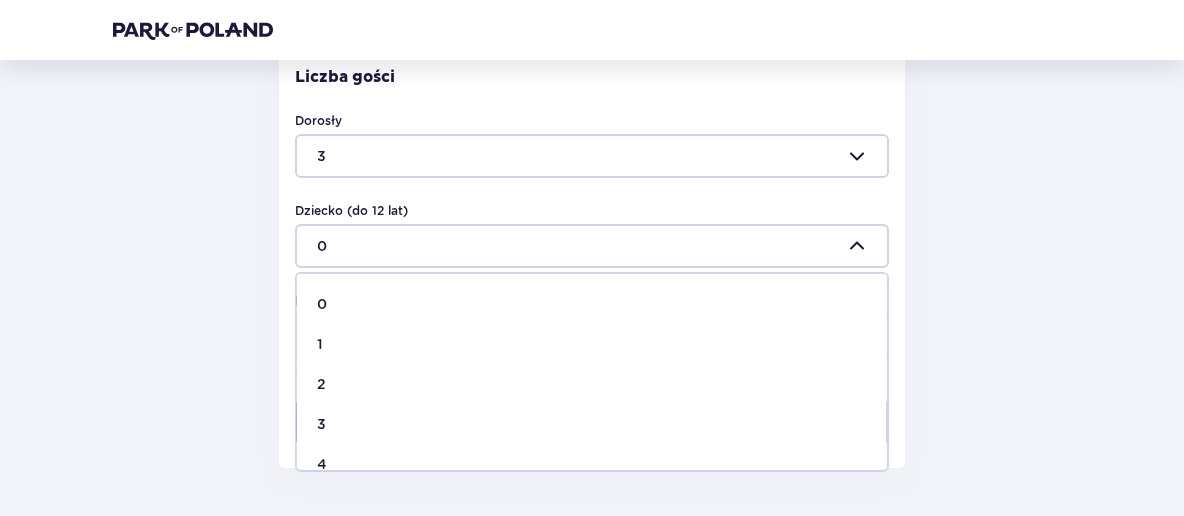 click on "1" at bounding box center [592, 344] 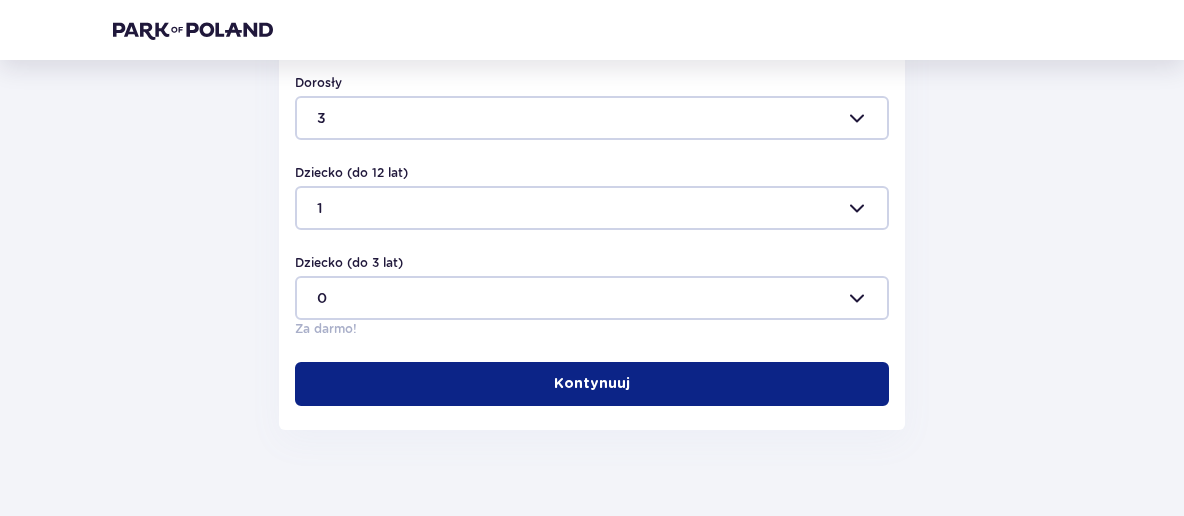 scroll, scrollTop: 608, scrollLeft: 0, axis: vertical 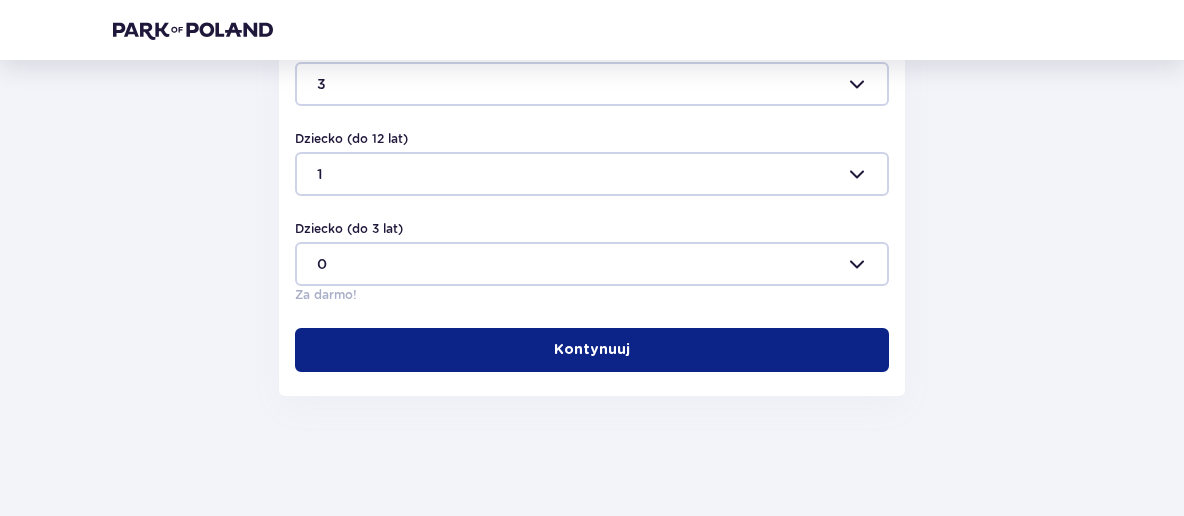 click on "Kontynuuj" at bounding box center [592, 350] 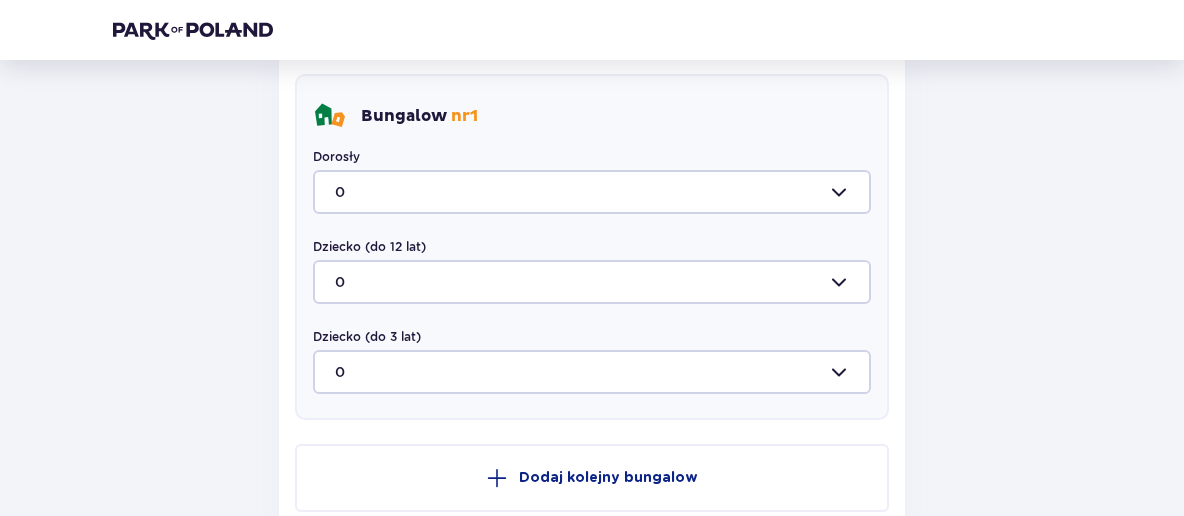 scroll, scrollTop: 1081, scrollLeft: 0, axis: vertical 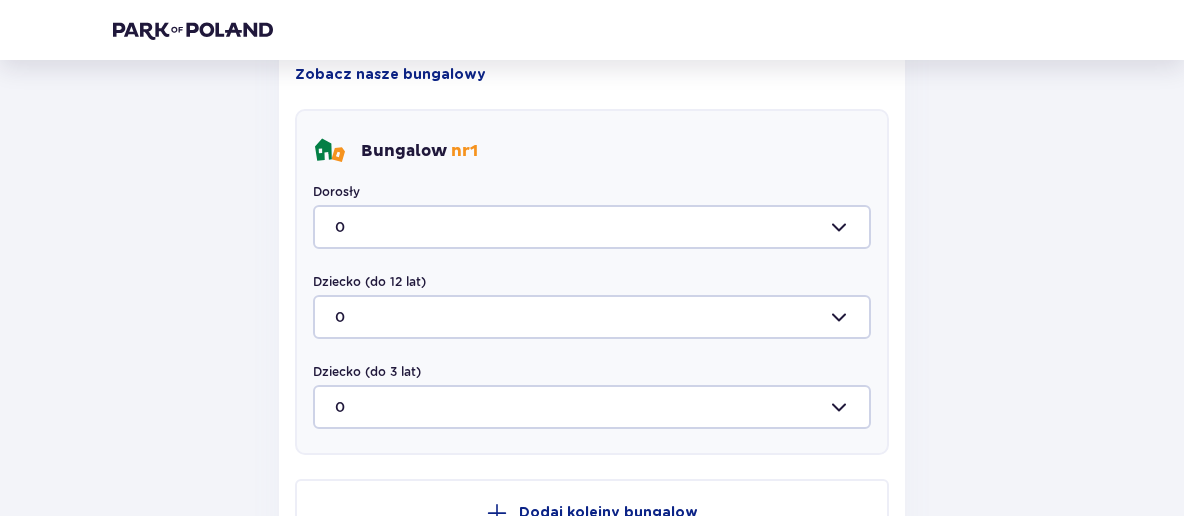 click at bounding box center (592, 227) 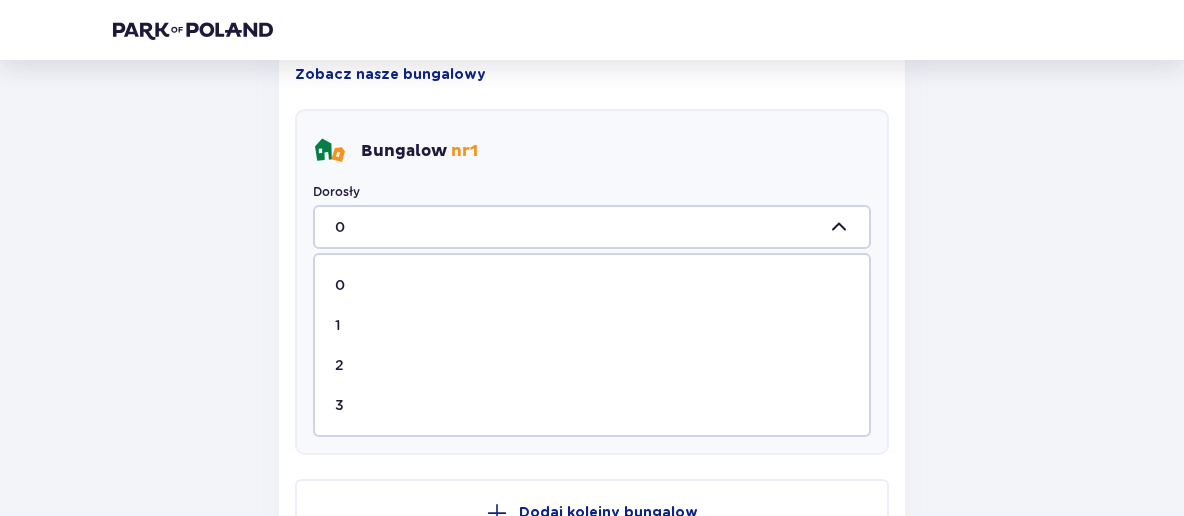 click on "3" at bounding box center [339, 405] 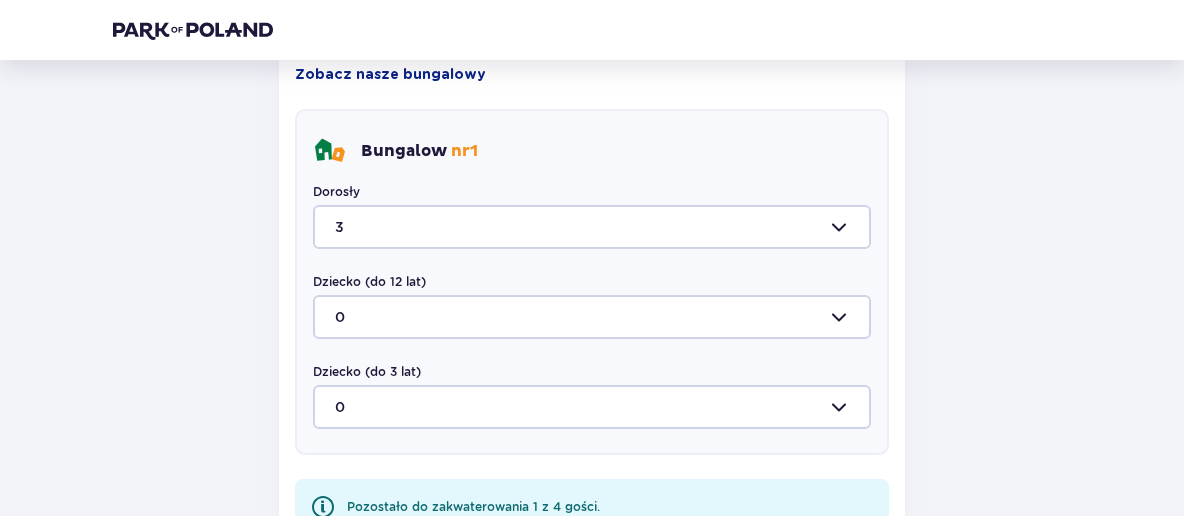 click at bounding box center [592, 317] 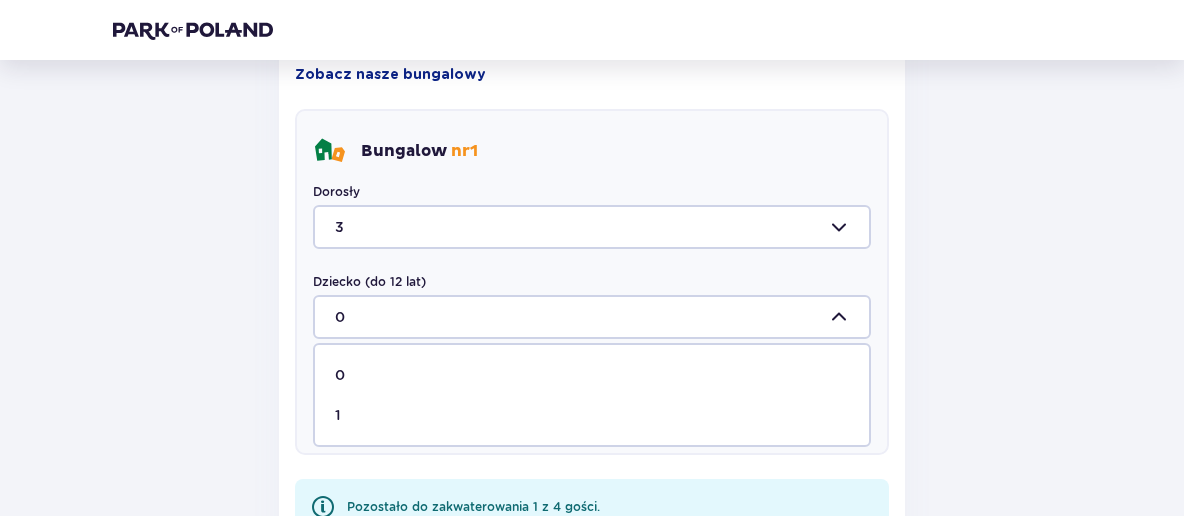 click on "1" at bounding box center [592, 415] 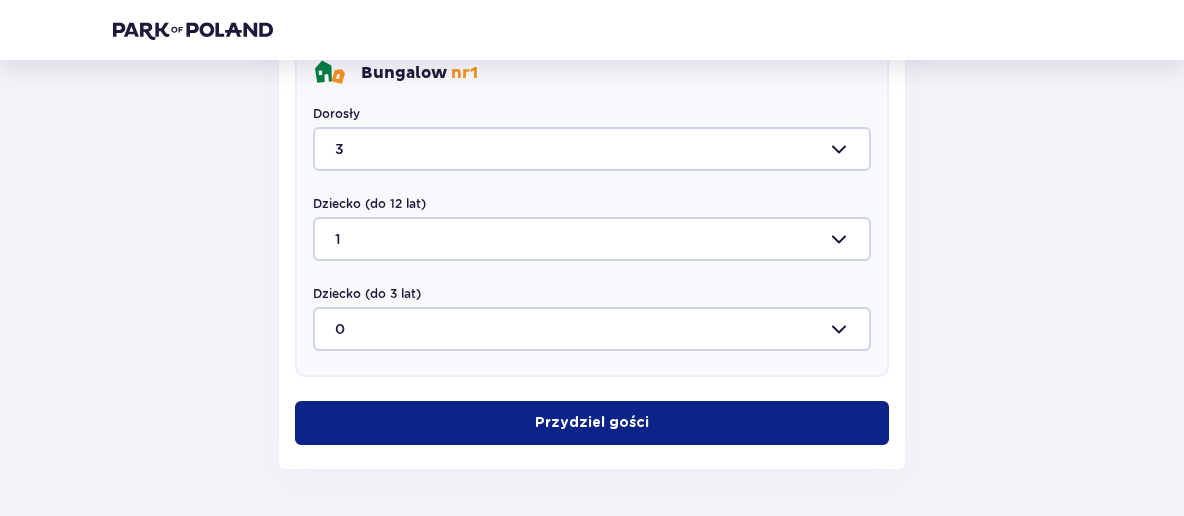 scroll, scrollTop: 1231, scrollLeft: 0, axis: vertical 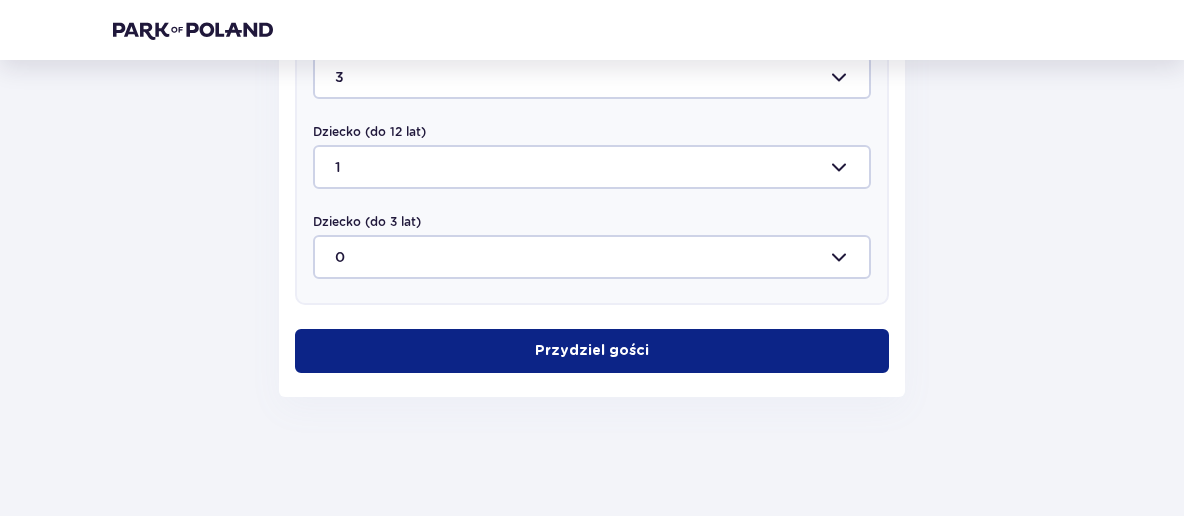 click on "Przydziel gości" at bounding box center [592, 351] 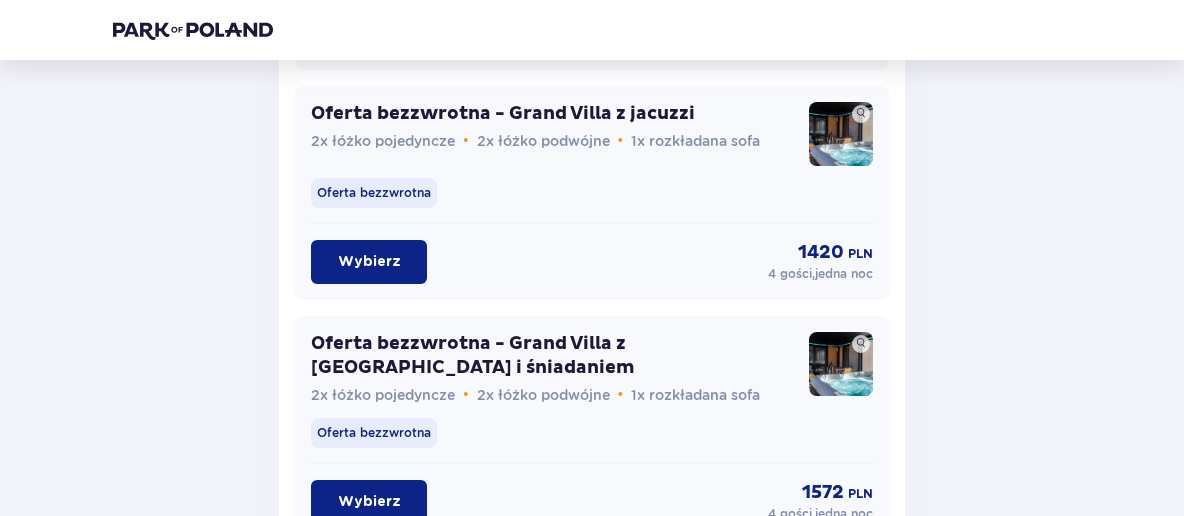scroll, scrollTop: 4193, scrollLeft: 0, axis: vertical 